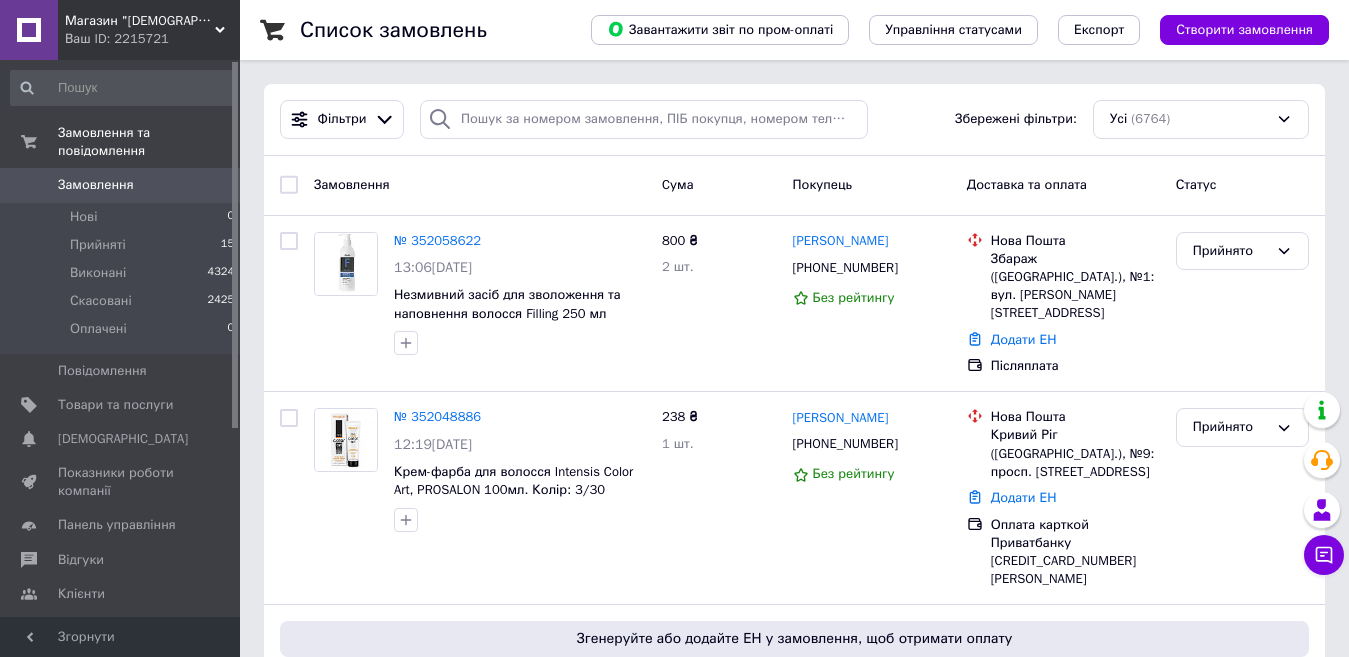scroll, scrollTop: 0, scrollLeft: 0, axis: both 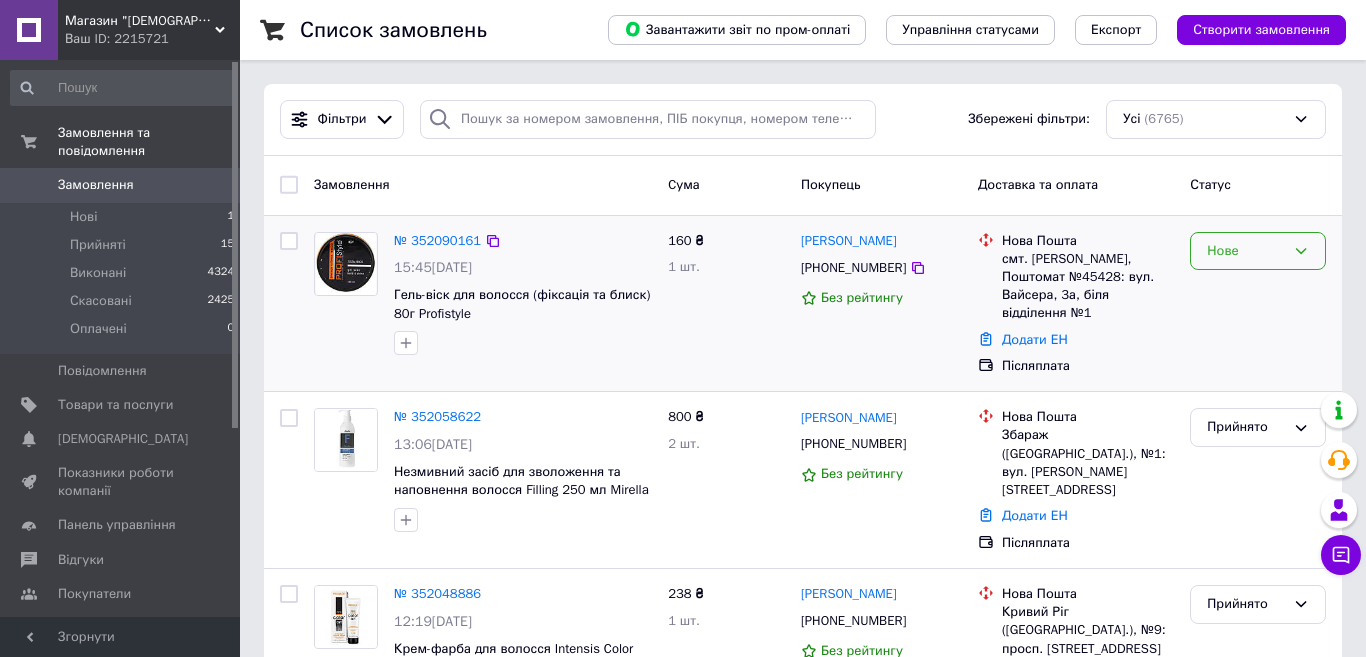 click 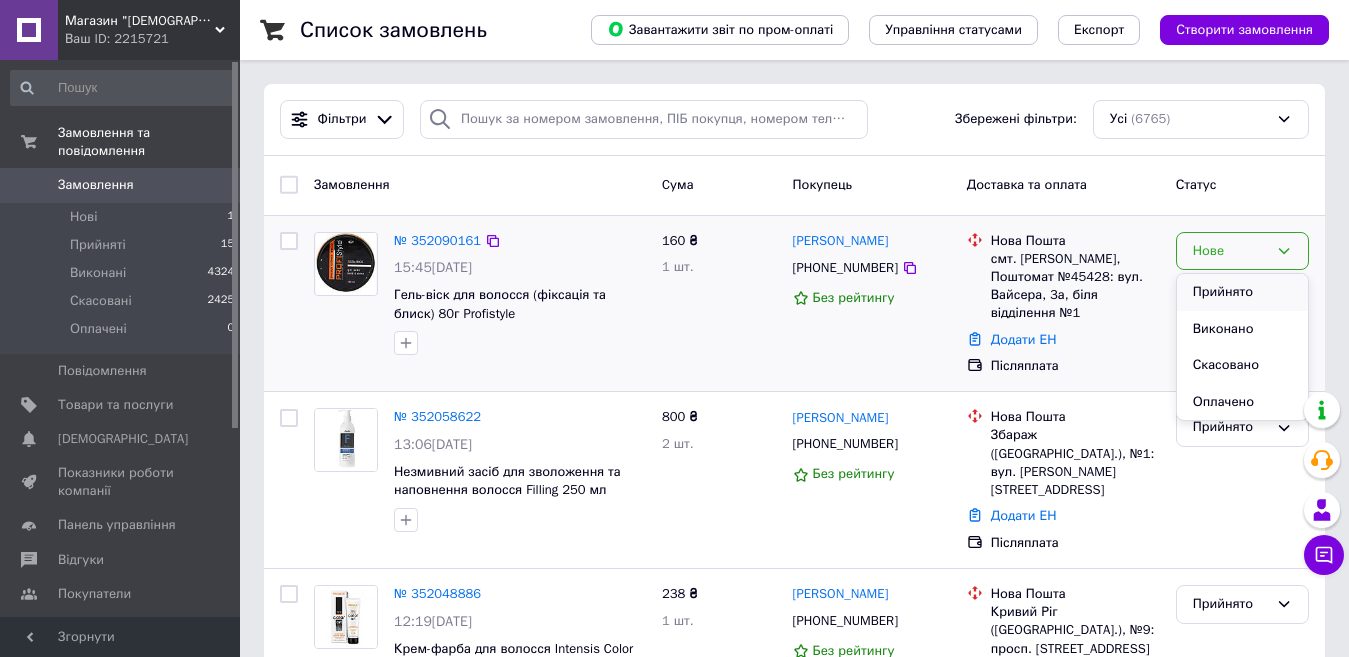 click on "Прийнято" at bounding box center [1242, 292] 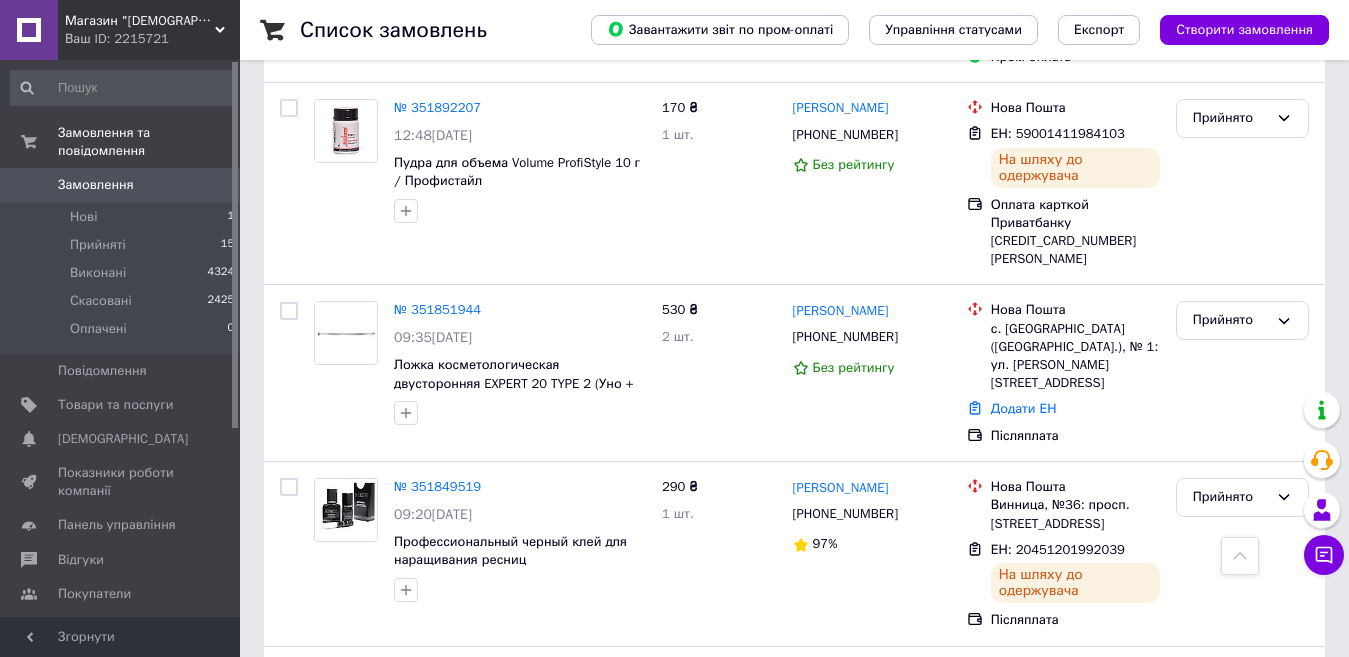 scroll, scrollTop: 900, scrollLeft: 0, axis: vertical 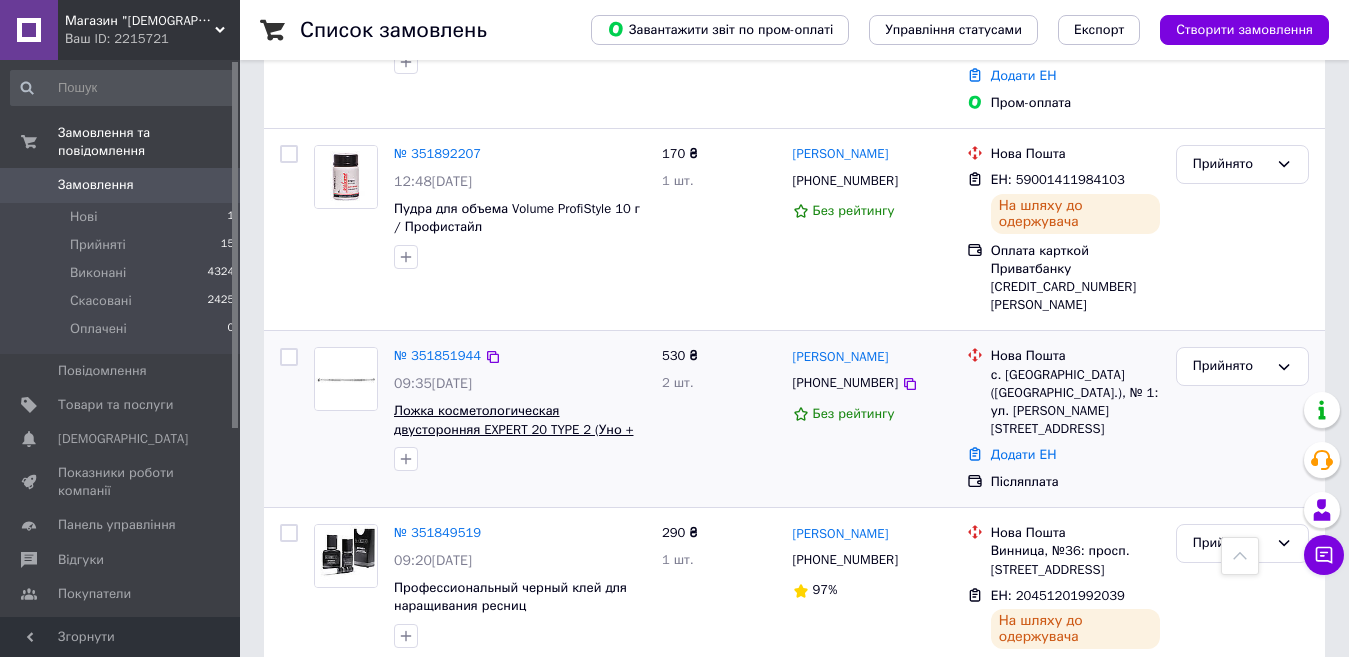 click on "Ложка косметологическая двусторонняя EXPERT 20 TYPE 2 (Уно + кругл. шумовка 19 отверстий) Staleks" at bounding box center [513, 429] 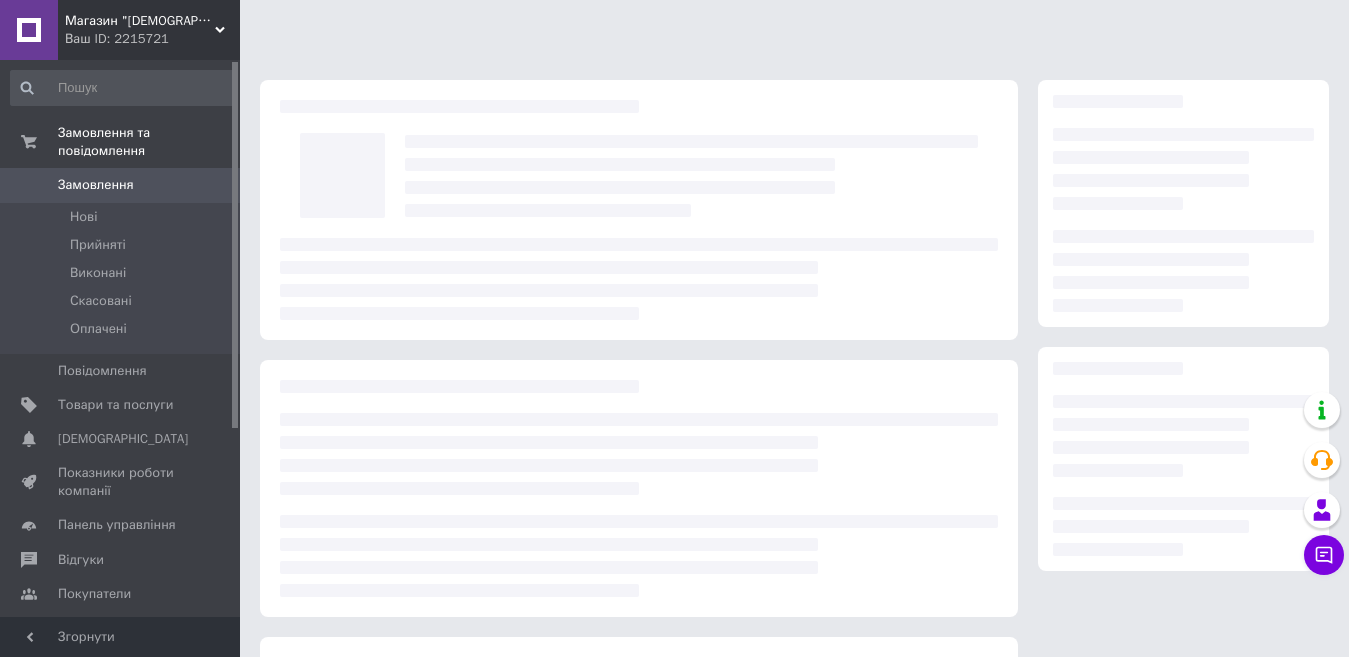scroll, scrollTop: 0, scrollLeft: 0, axis: both 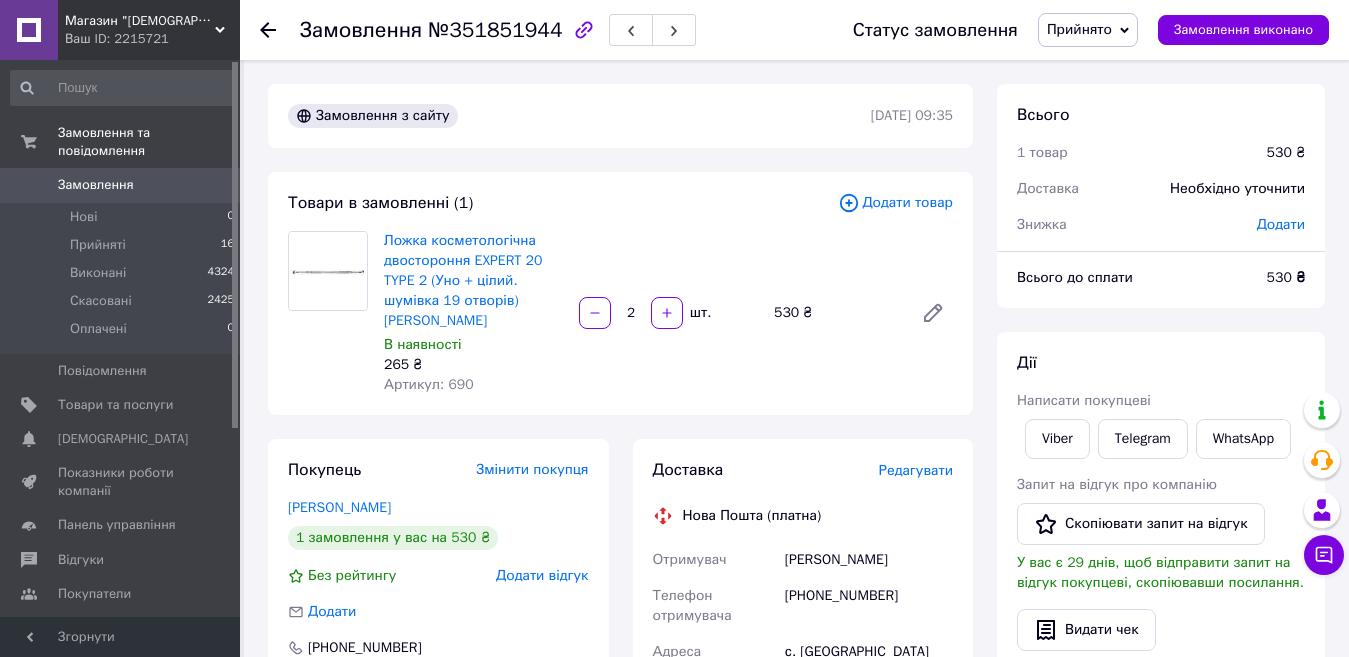 click 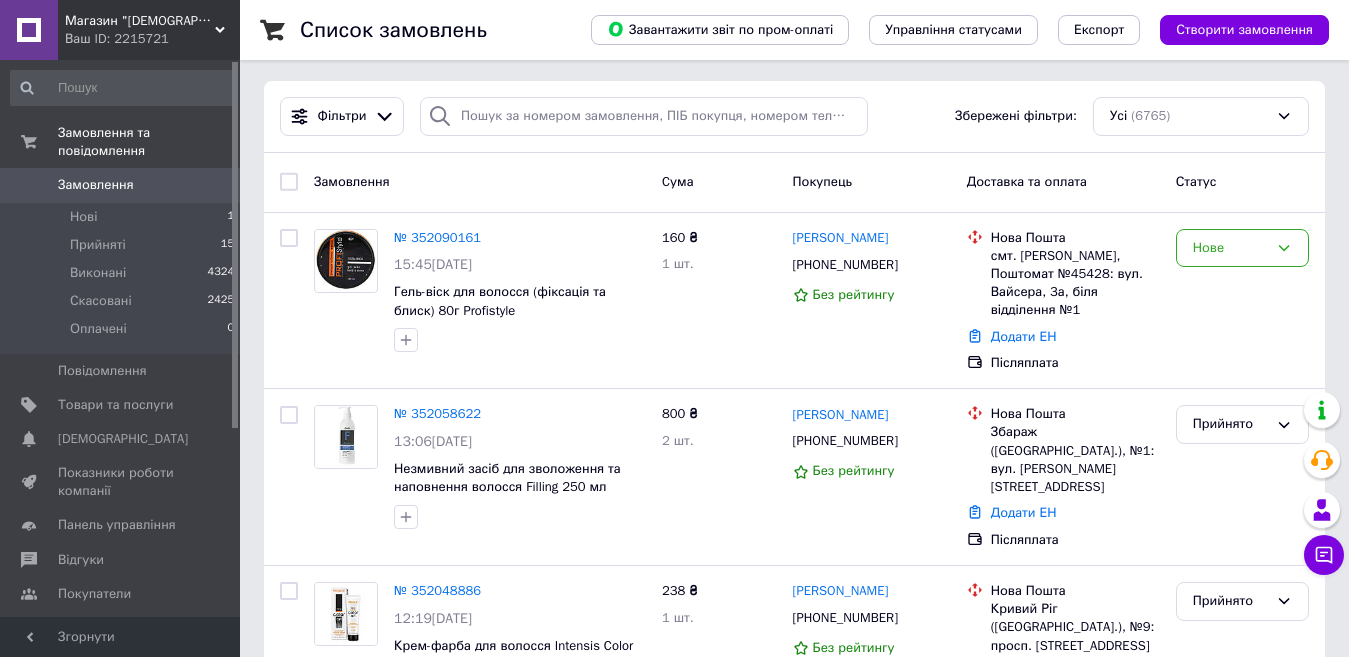 scroll, scrollTop: 0, scrollLeft: 0, axis: both 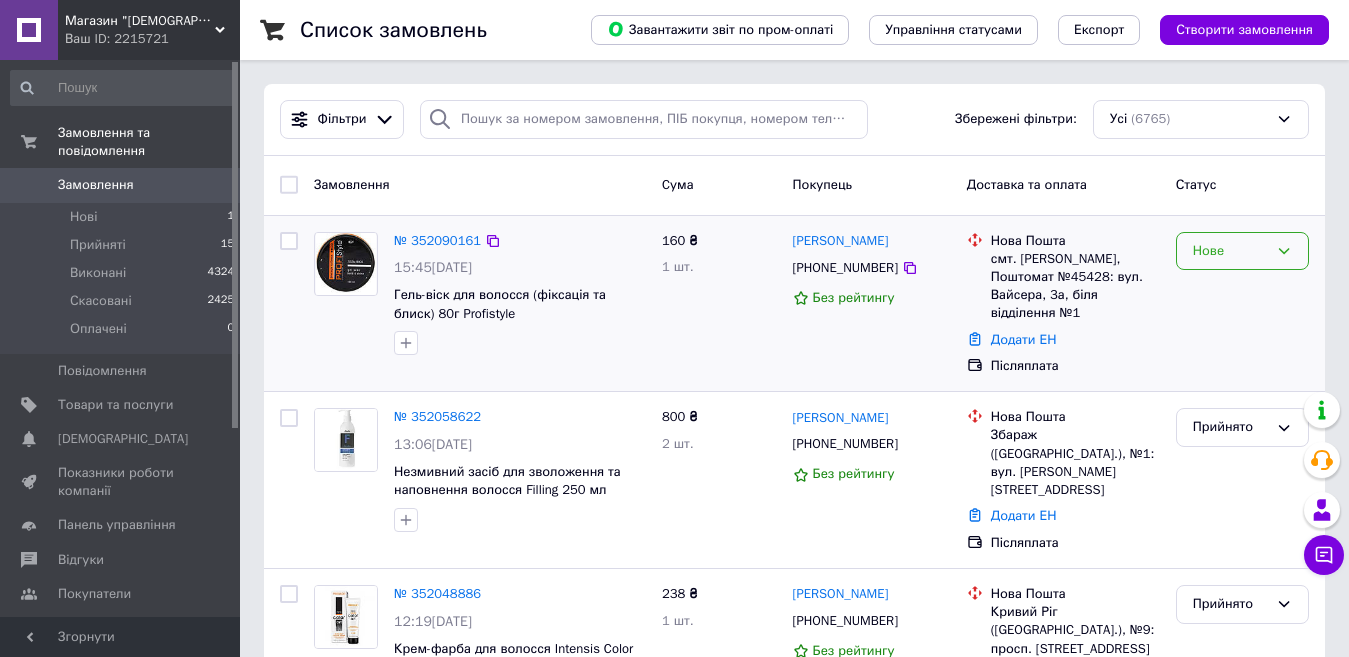 click on "Нове" at bounding box center (1242, 251) 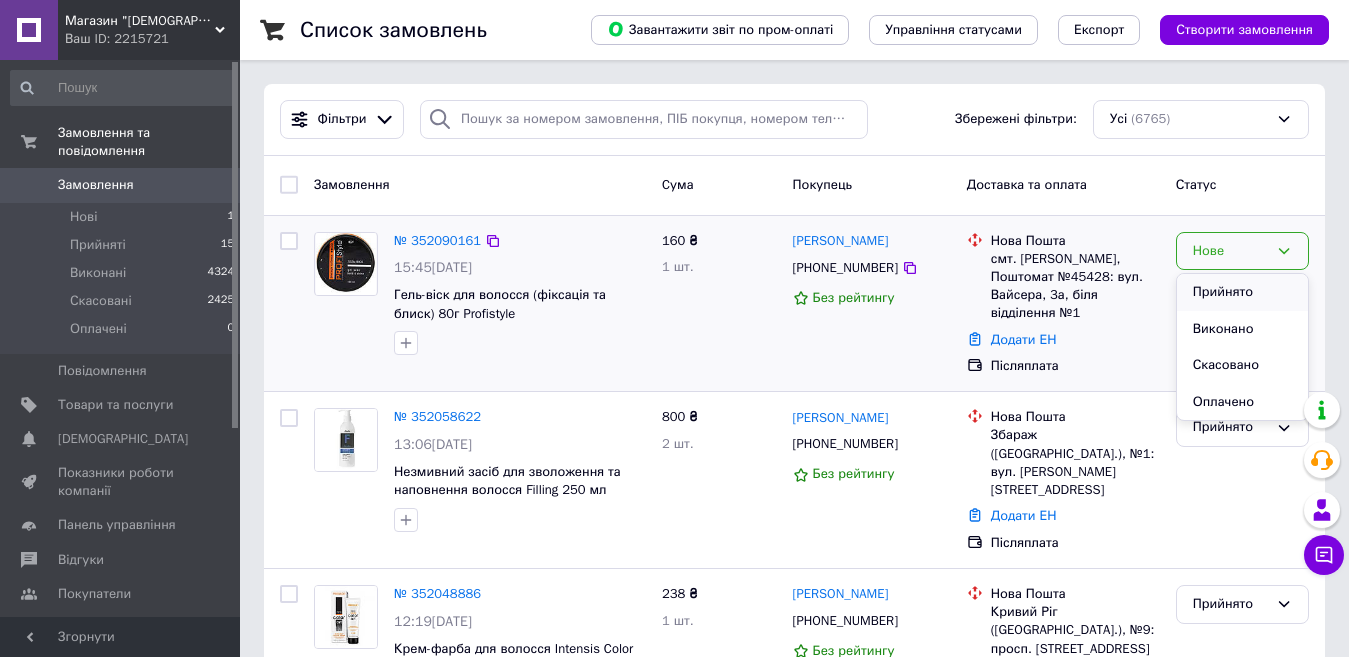 click on "Прийнято" at bounding box center [1242, 292] 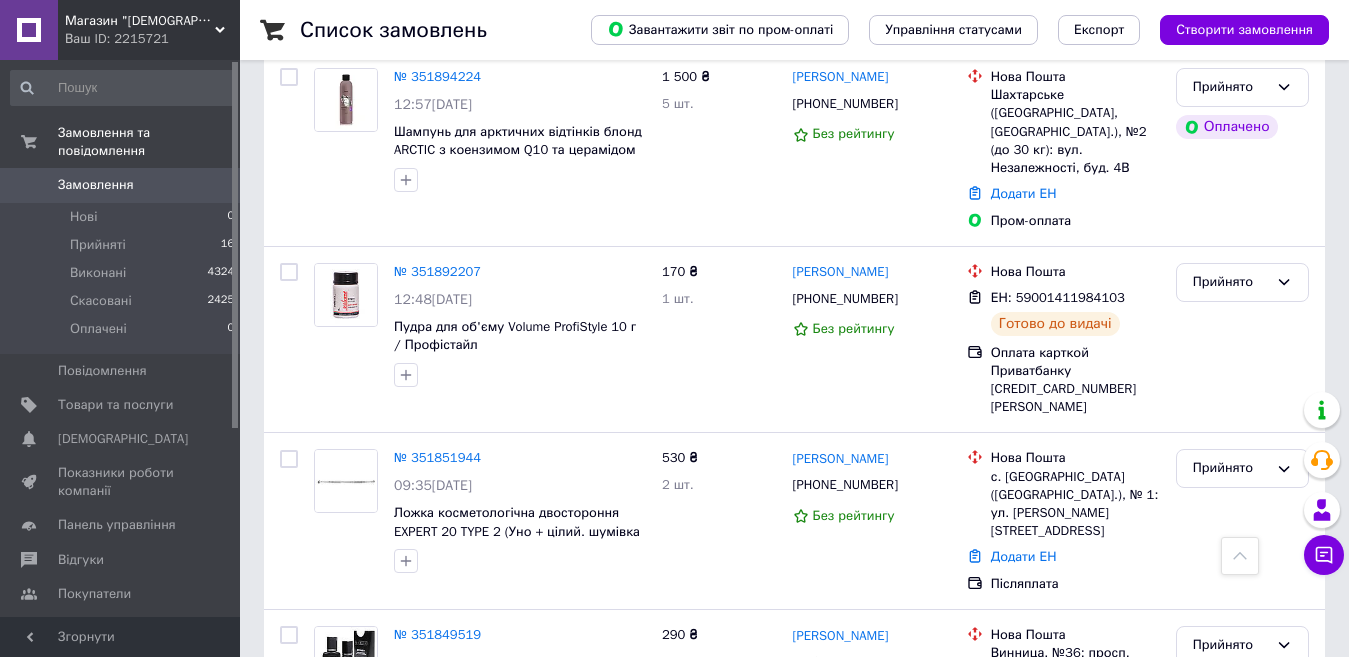 scroll, scrollTop: 900, scrollLeft: 0, axis: vertical 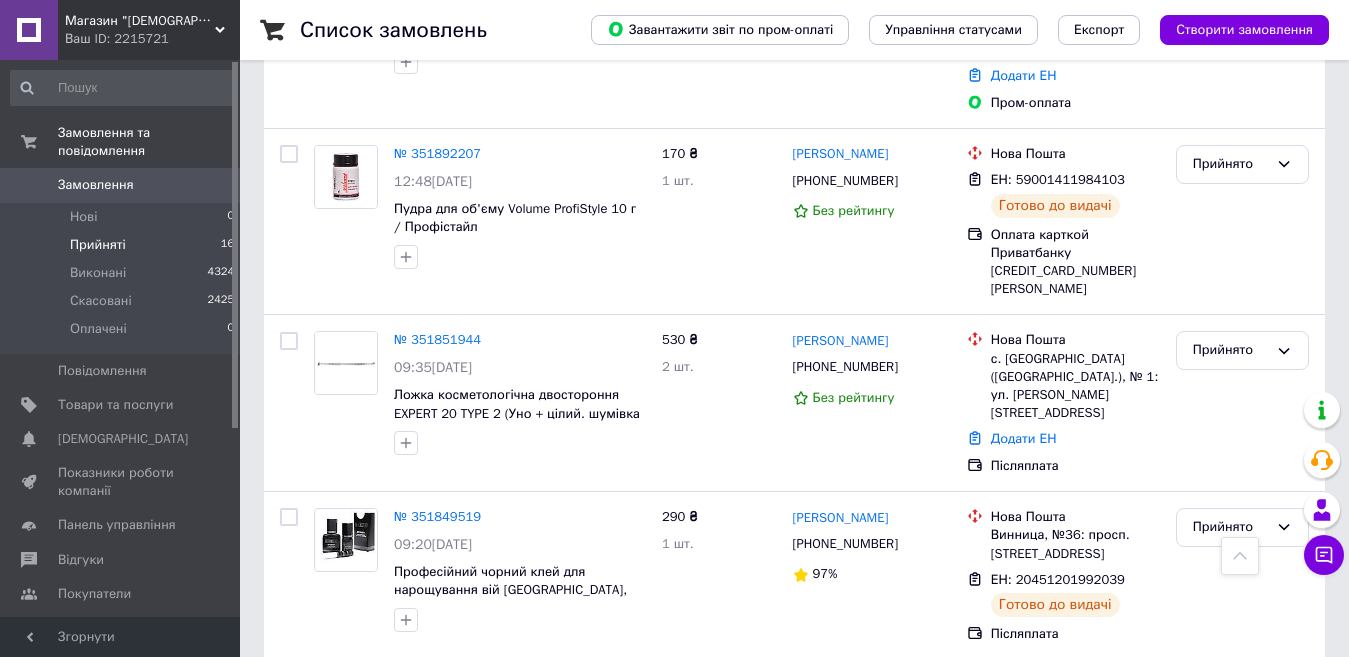 click on "Прийняті" at bounding box center (98, 245) 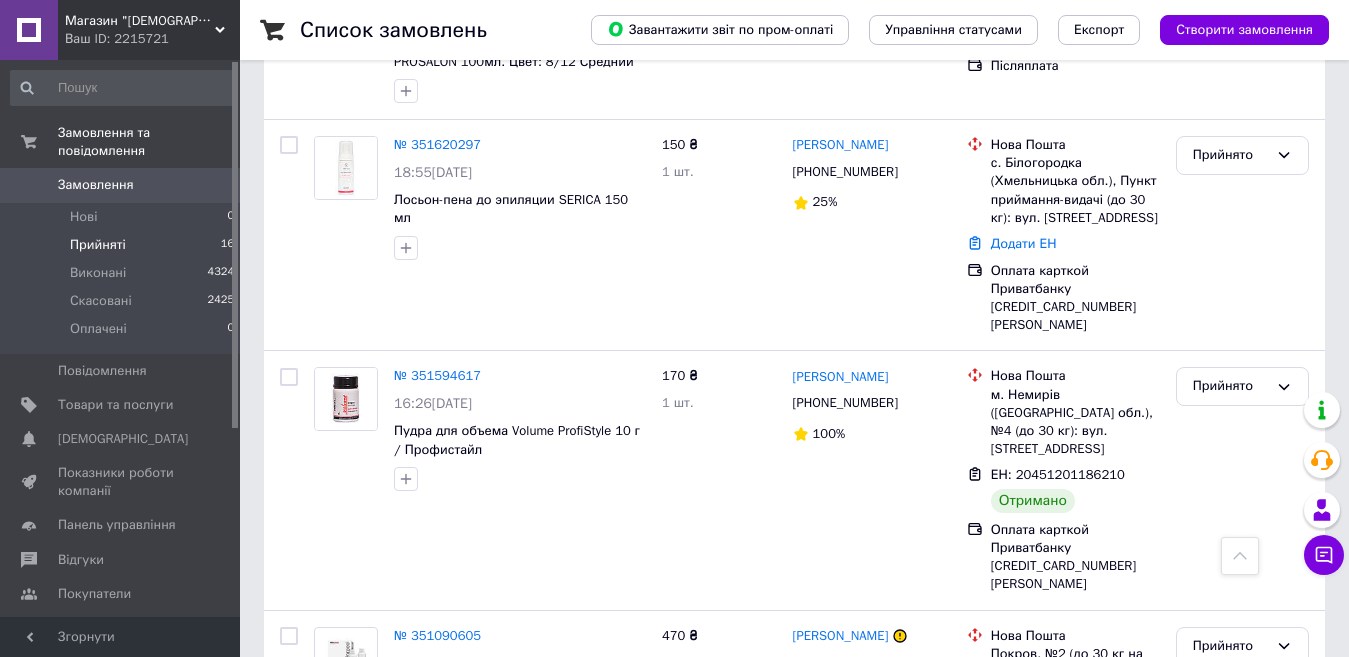 scroll, scrollTop: 2400, scrollLeft: 0, axis: vertical 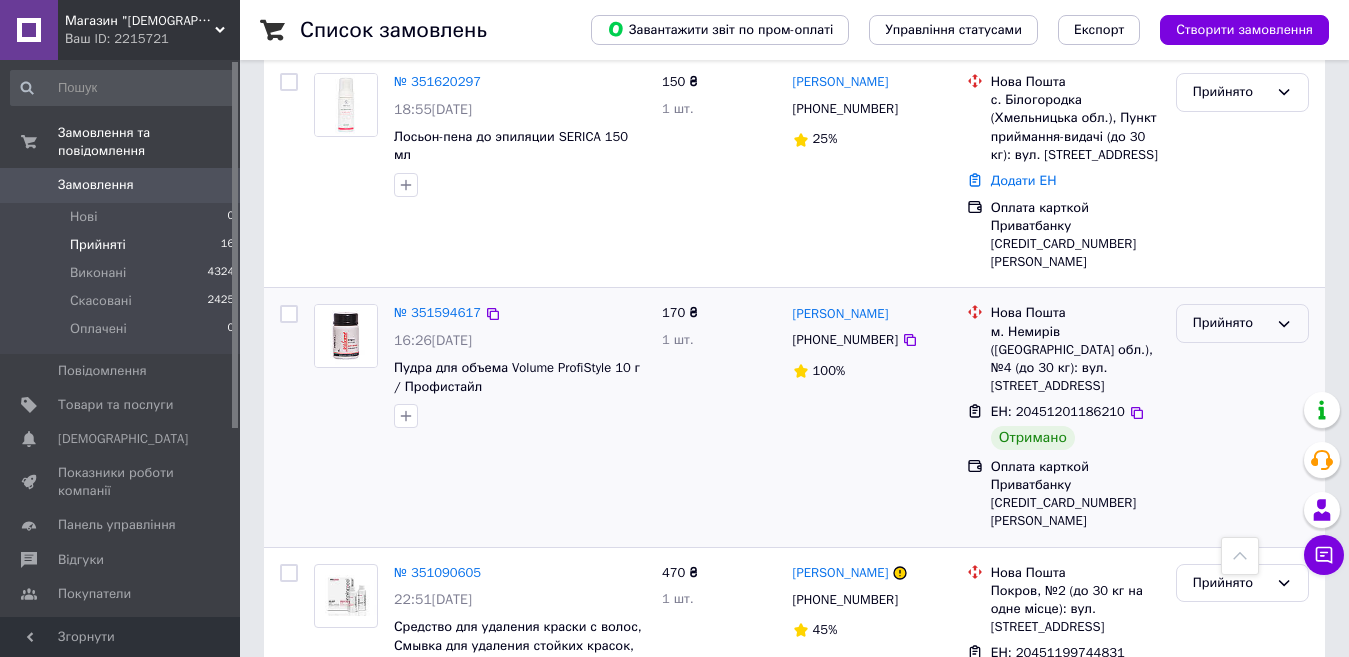 click on "Прийнято" at bounding box center (1242, 323) 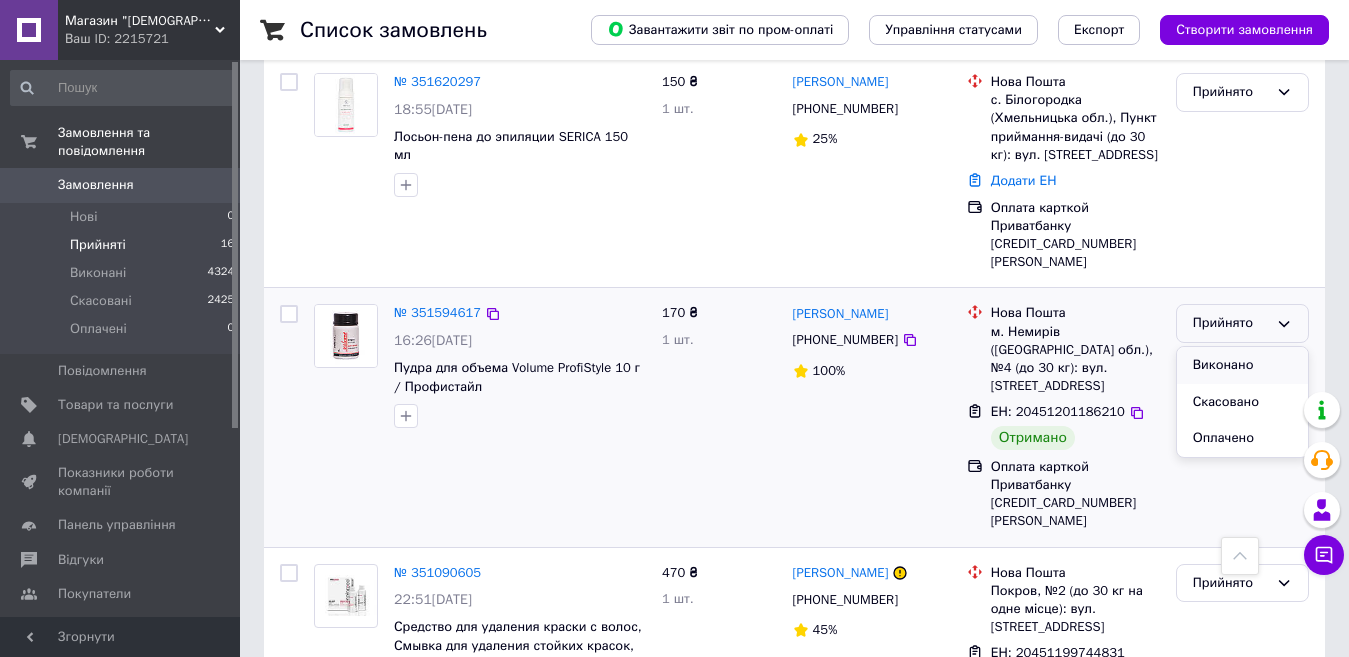 click on "Виконано" at bounding box center (1242, 365) 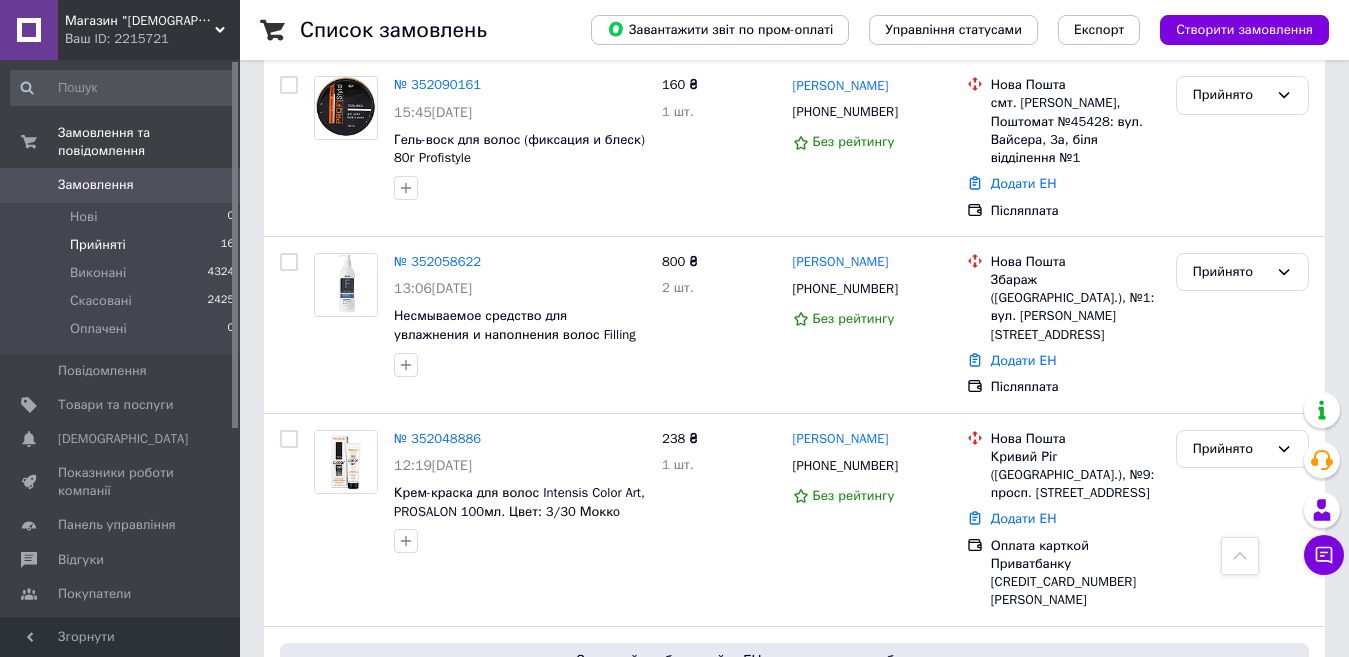 scroll, scrollTop: 0, scrollLeft: 0, axis: both 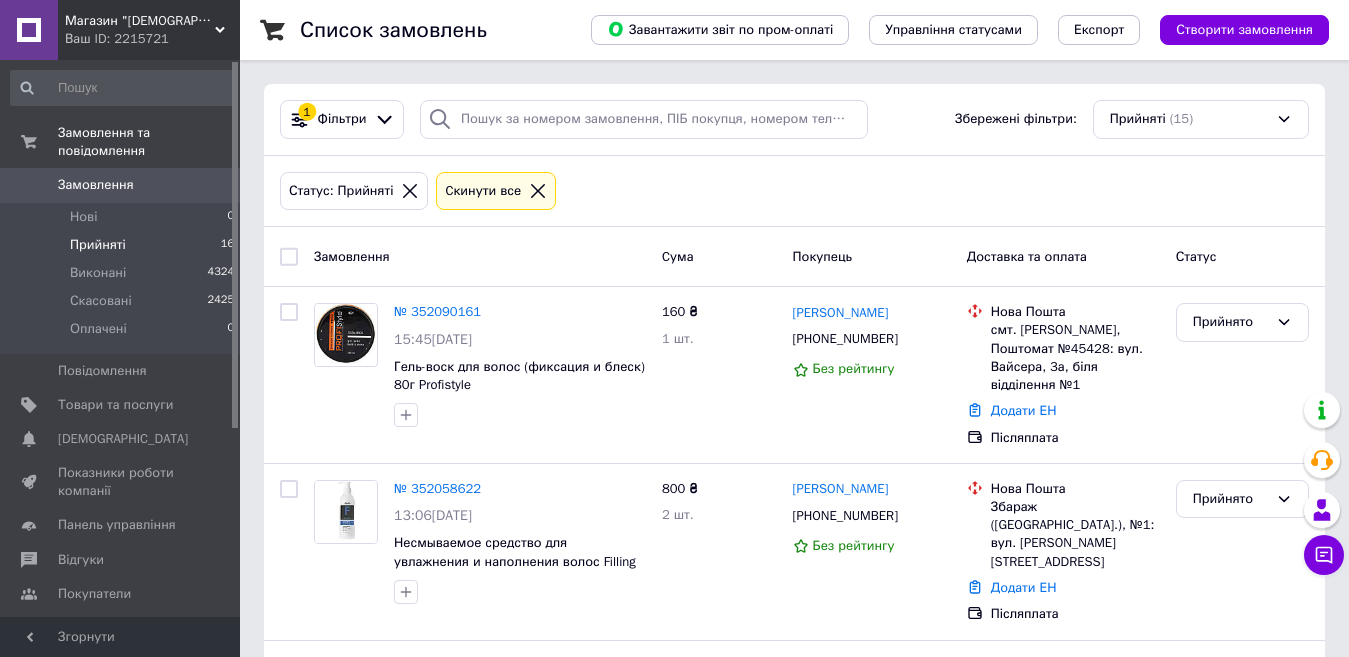 click on "Замовлення" at bounding box center [96, 185] 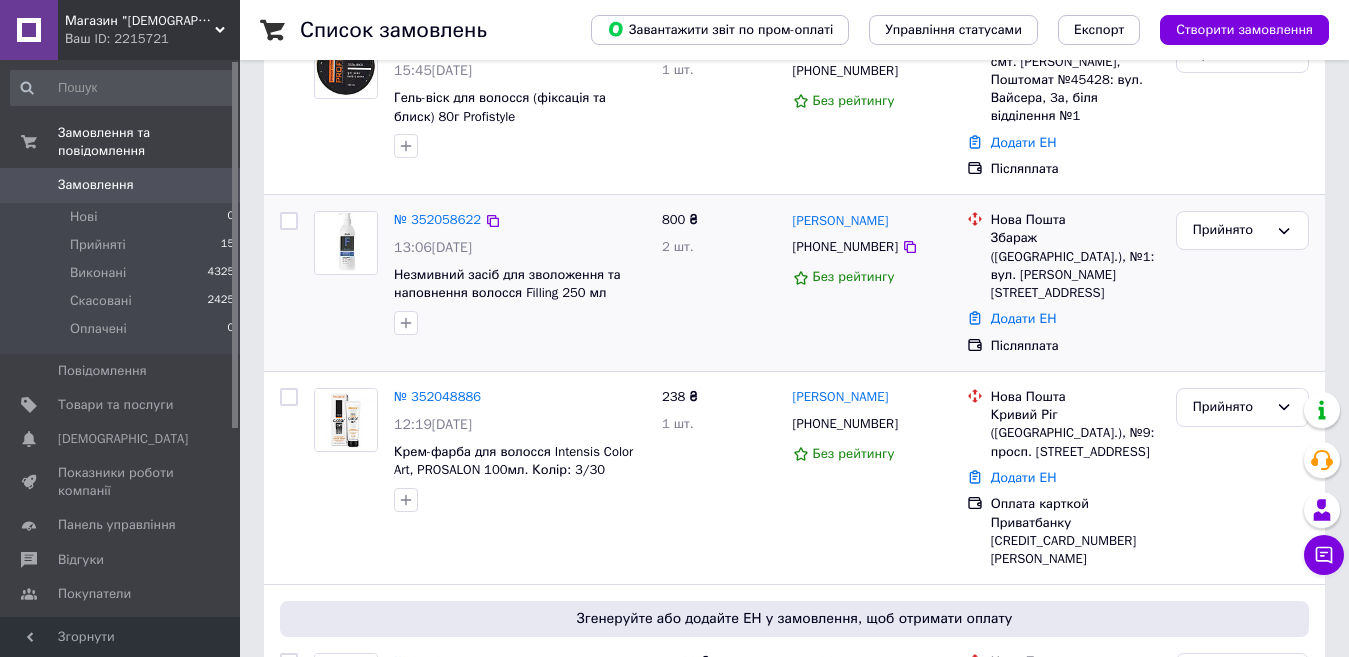 scroll, scrollTop: 200, scrollLeft: 0, axis: vertical 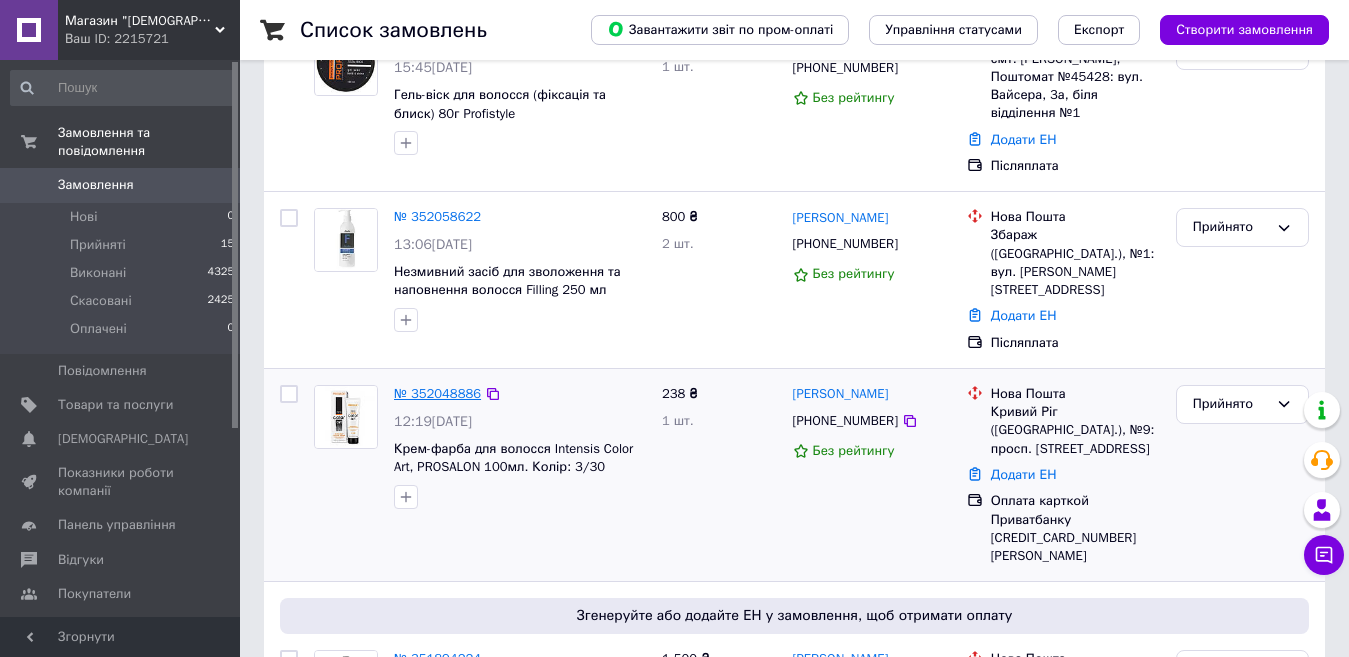 click on "№ 352048886" at bounding box center (437, 393) 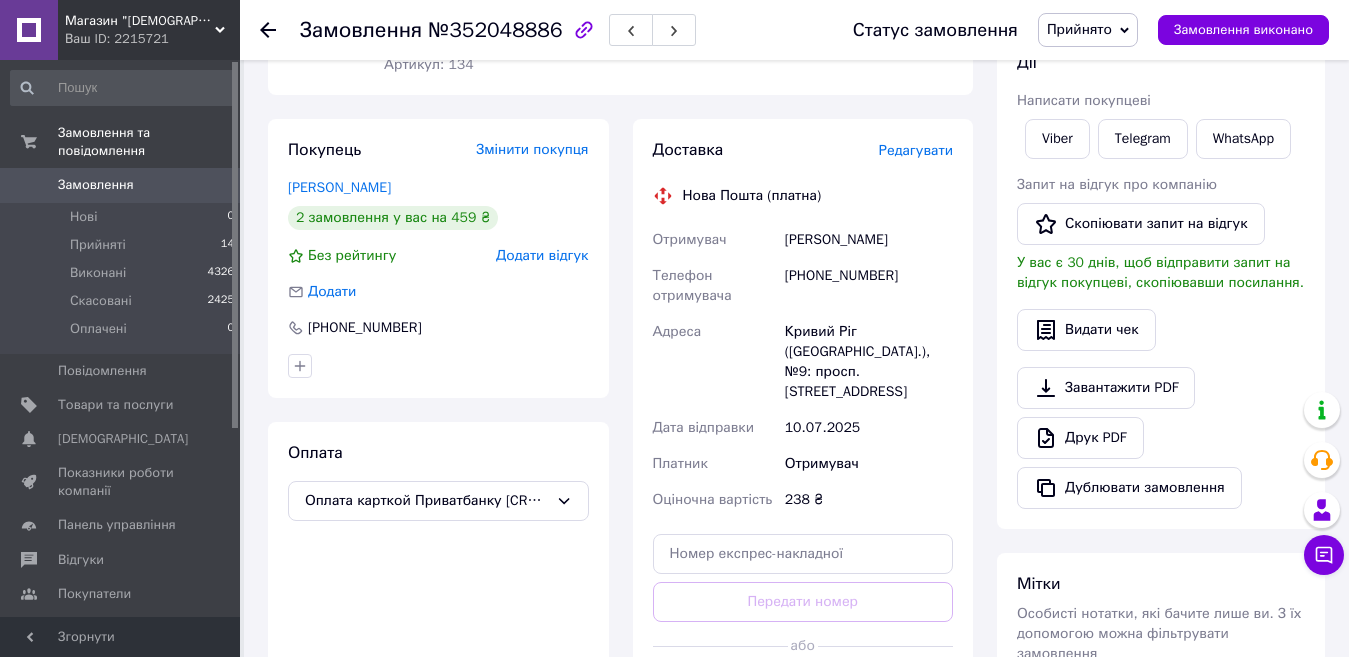 scroll, scrollTop: 600, scrollLeft: 0, axis: vertical 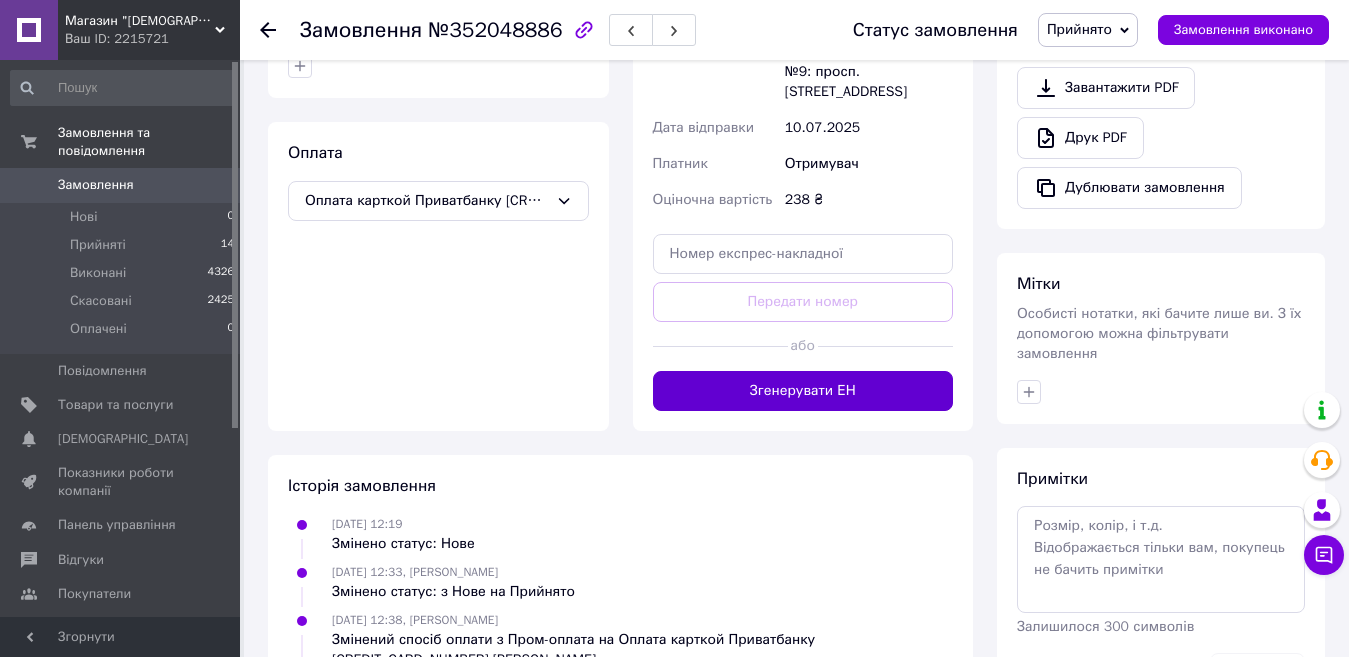 click on "Згенерувати ЕН" at bounding box center (803, 391) 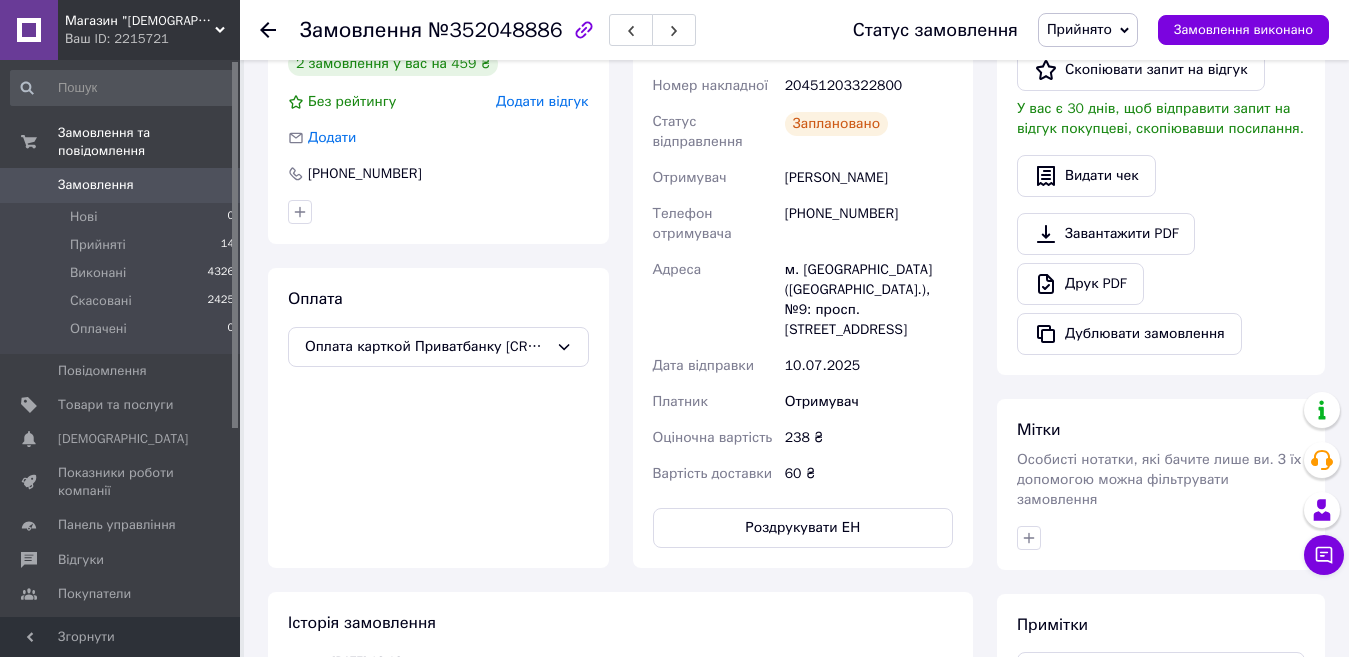 scroll, scrollTop: 300, scrollLeft: 0, axis: vertical 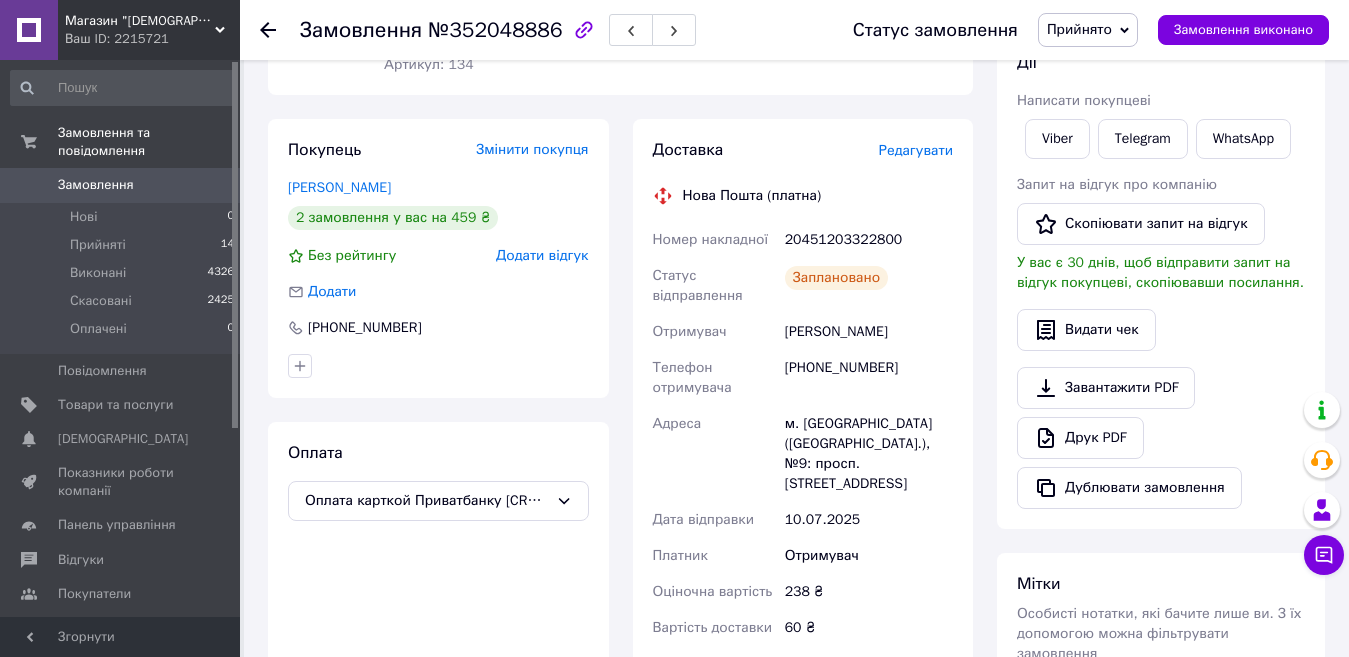 click 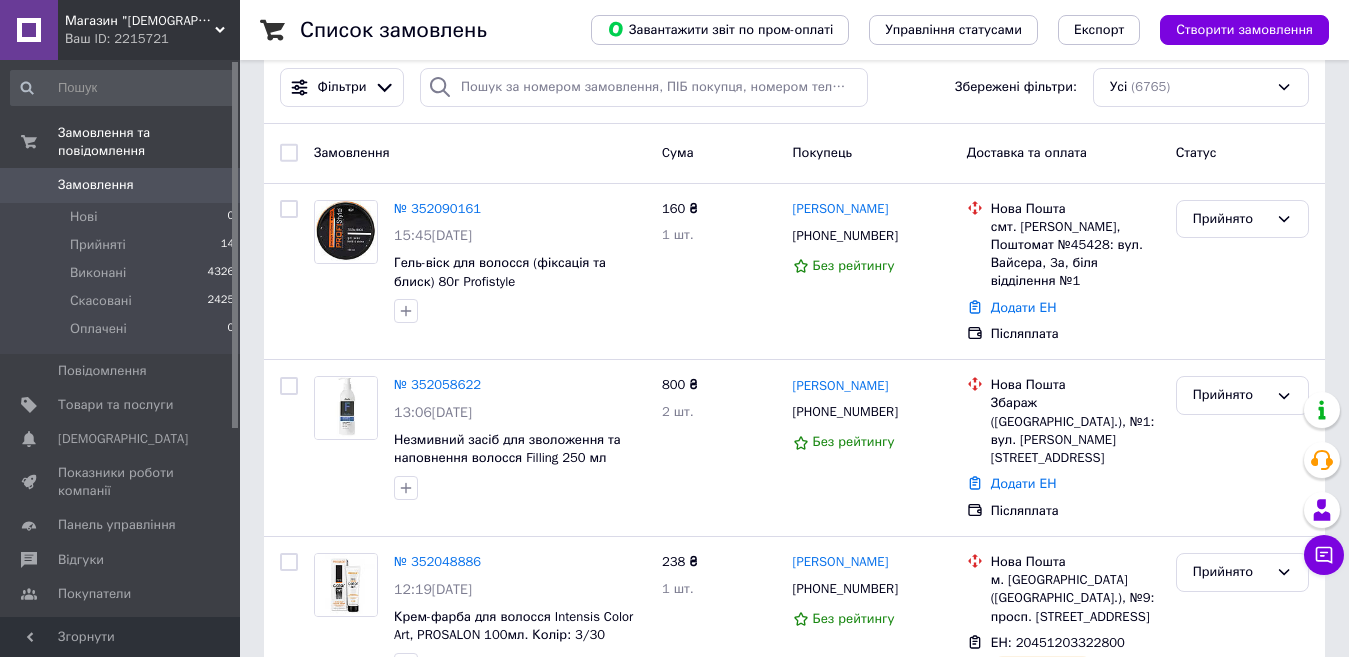 scroll, scrollTop: 0, scrollLeft: 0, axis: both 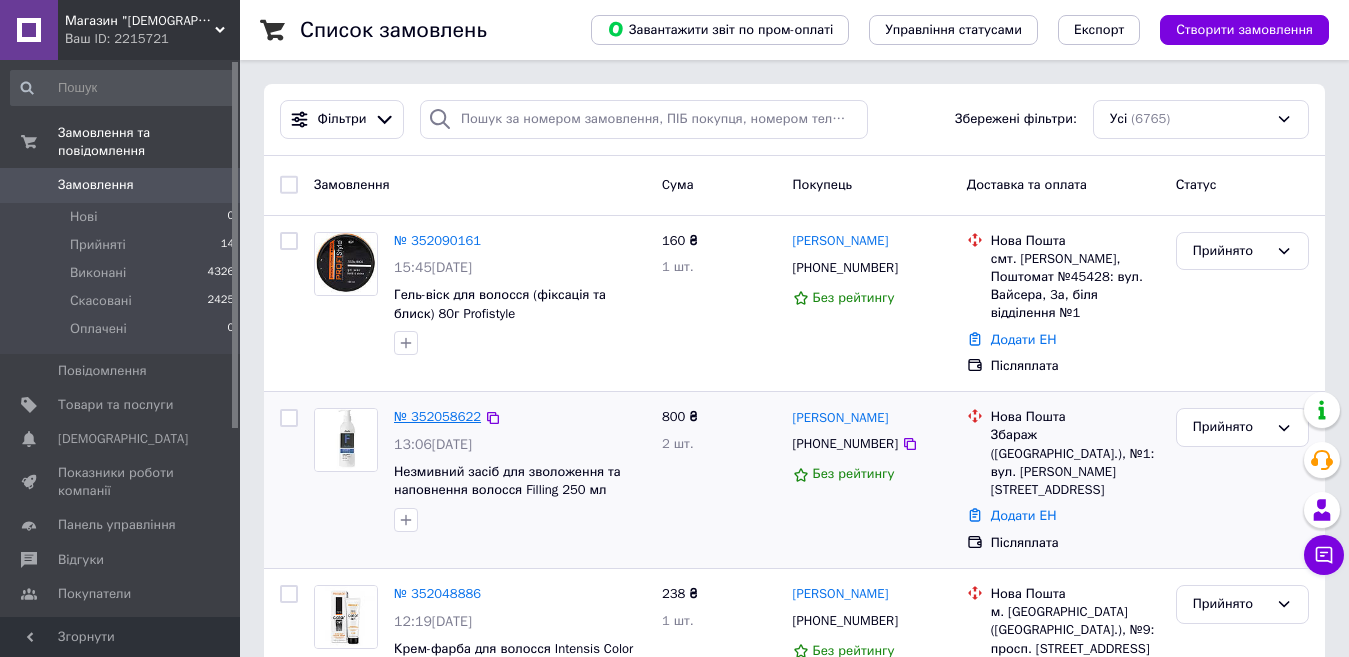 click on "№ 352058622" at bounding box center (437, 416) 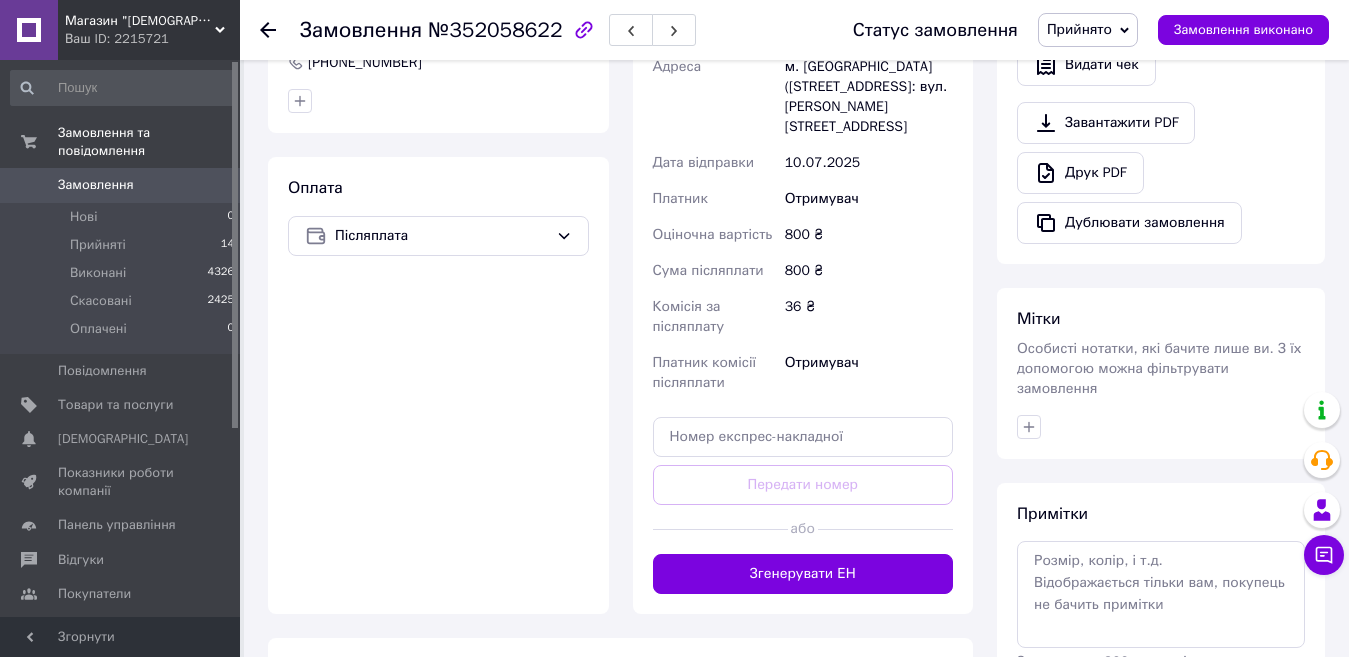 scroll, scrollTop: 600, scrollLeft: 0, axis: vertical 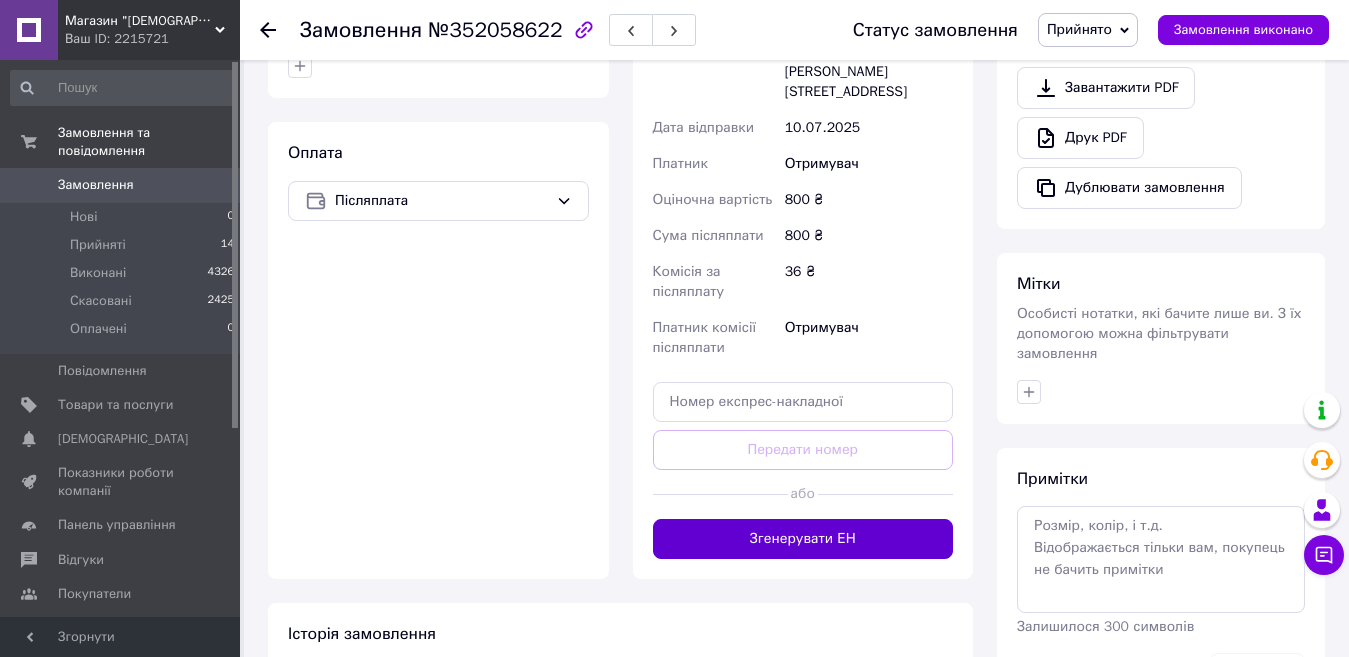 click on "Згенерувати ЕН" at bounding box center [803, 539] 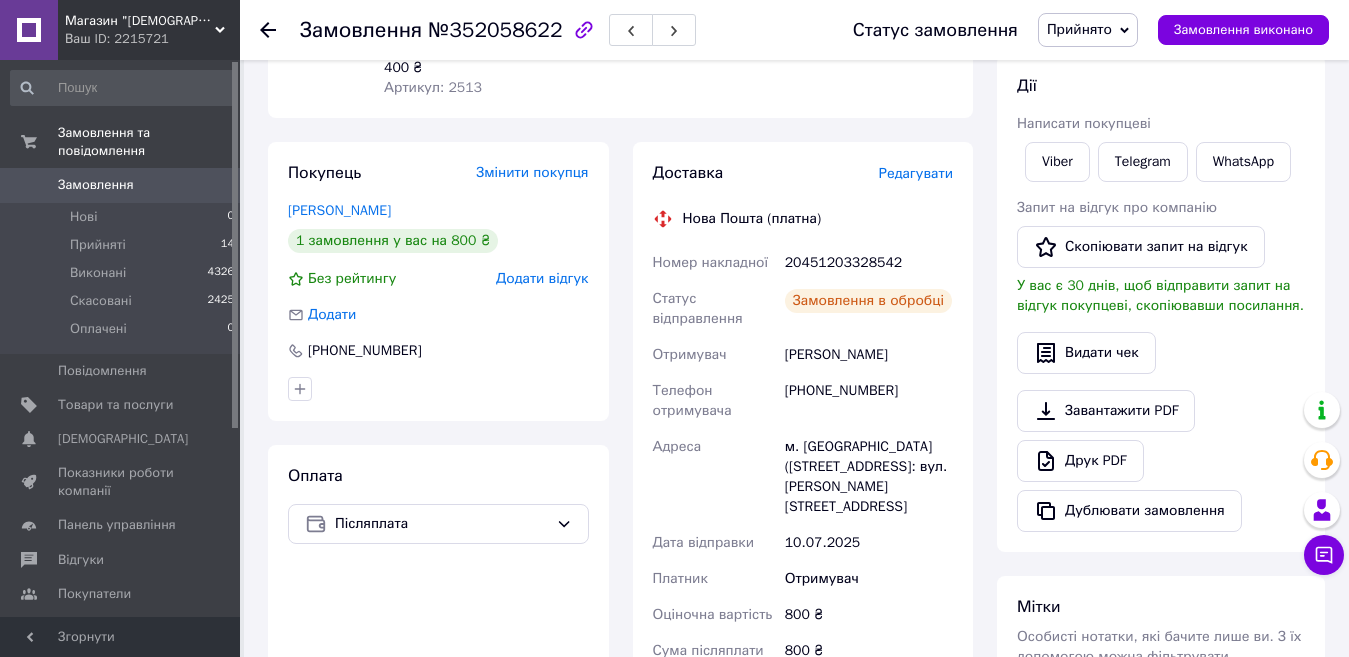 scroll, scrollTop: 300, scrollLeft: 0, axis: vertical 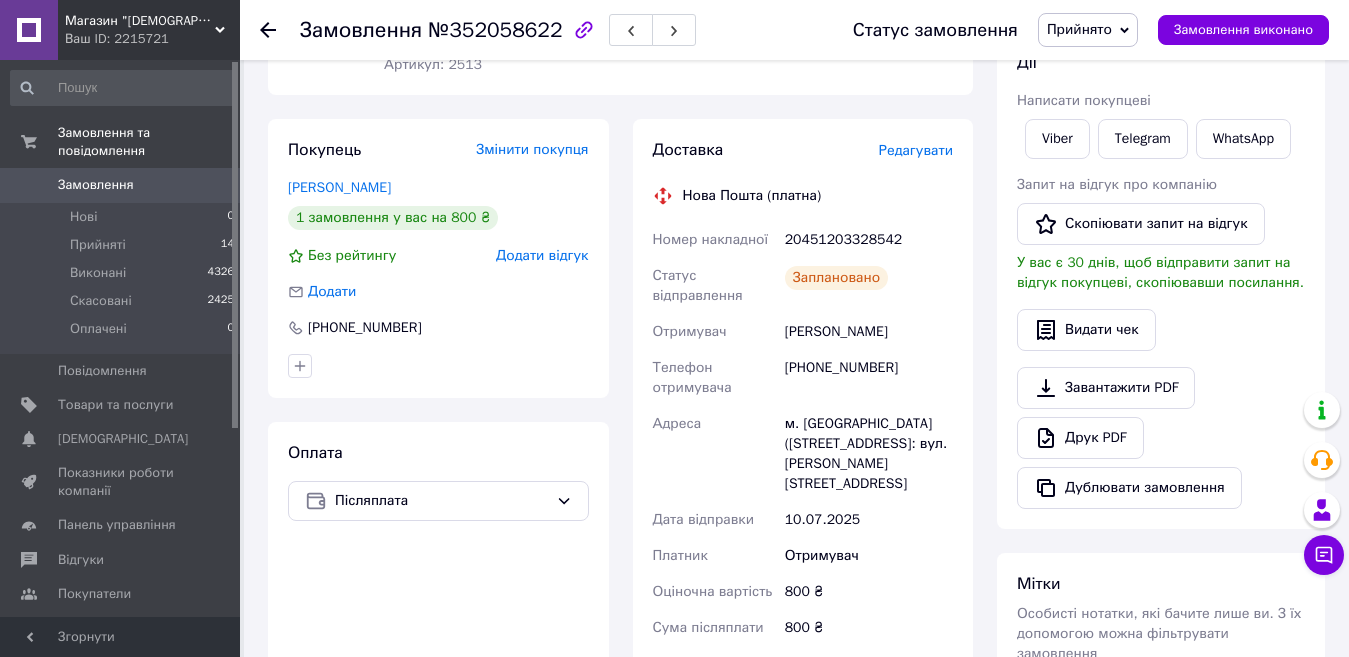 click 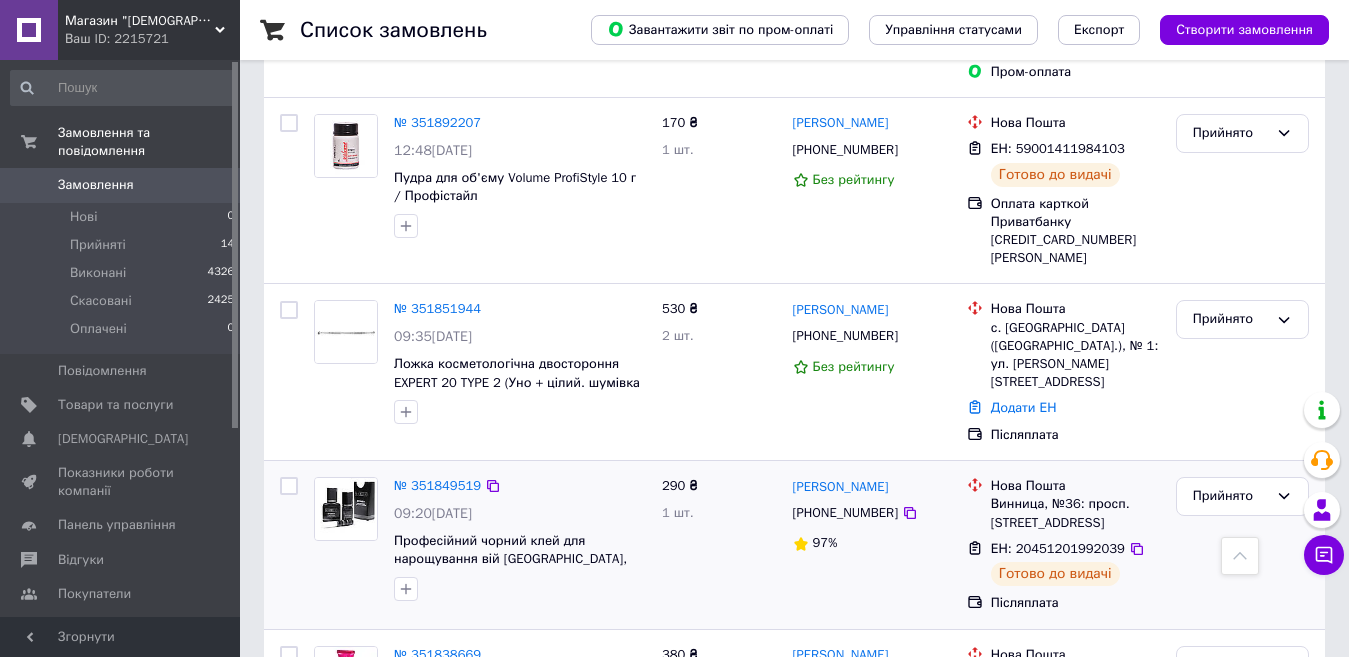 scroll, scrollTop: 1000, scrollLeft: 0, axis: vertical 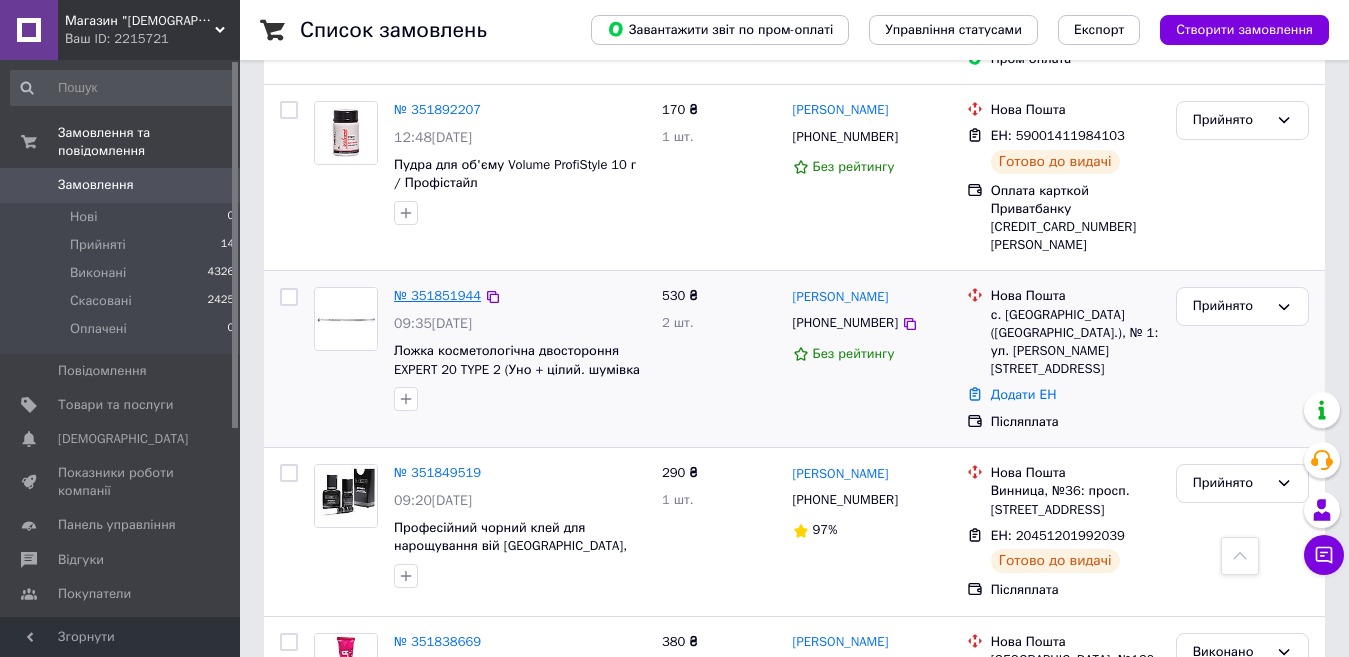 click on "№ 351851944" at bounding box center [437, 295] 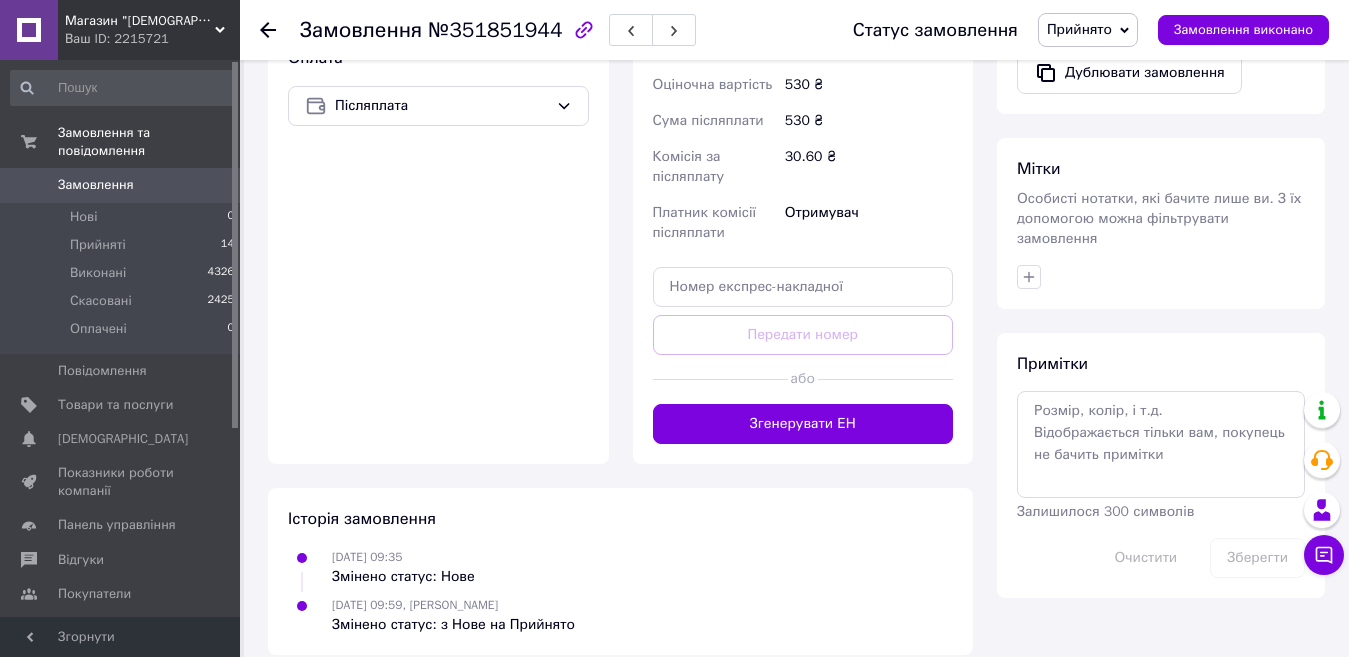 scroll, scrollTop: 717, scrollLeft: 0, axis: vertical 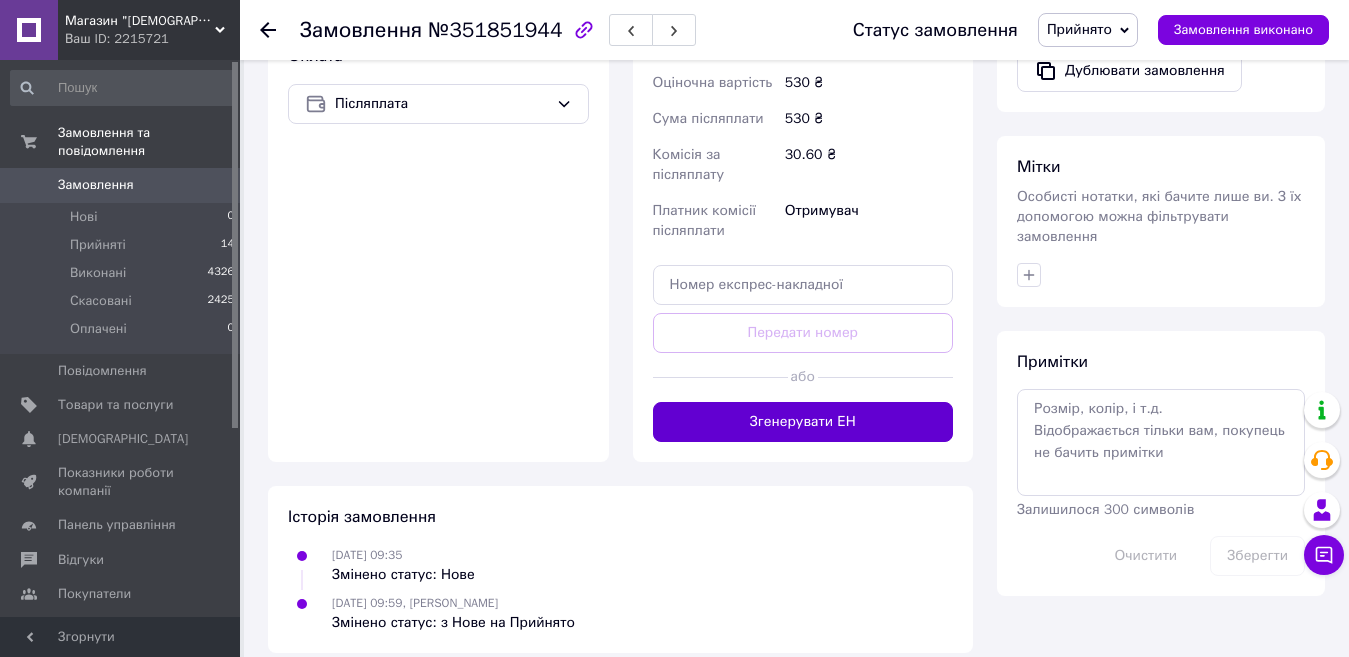 click on "Згенерувати ЕН" at bounding box center (803, 422) 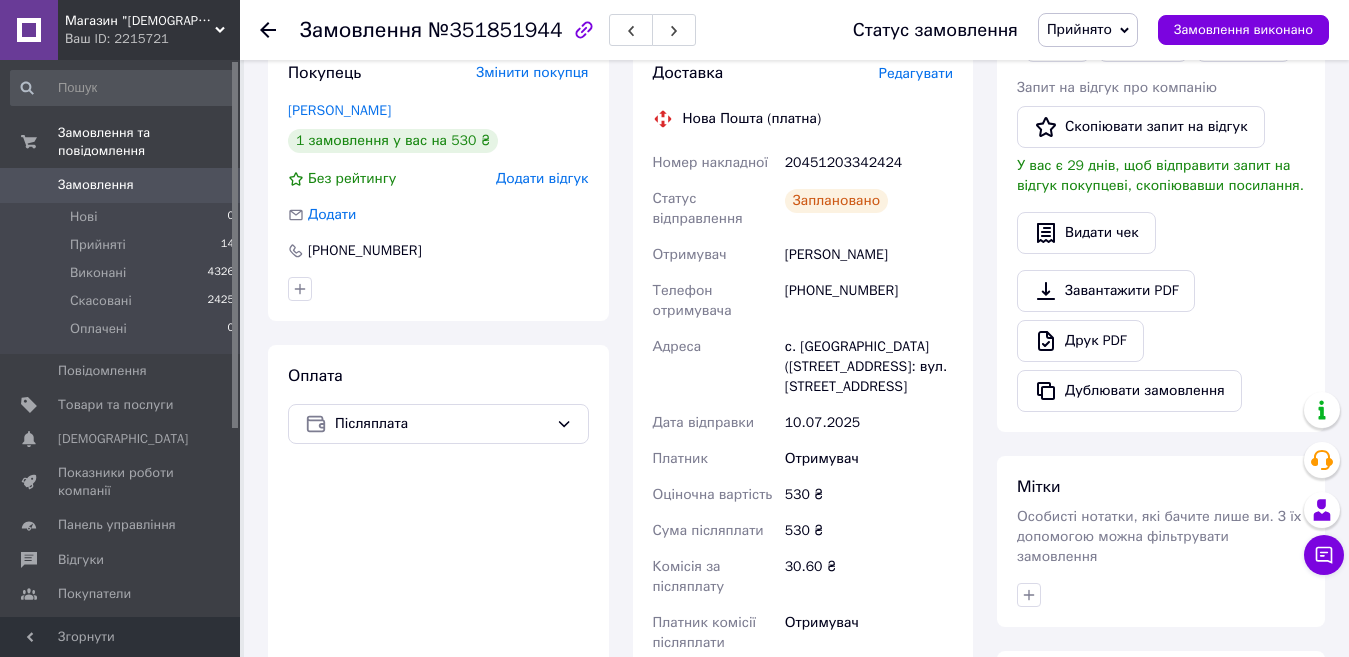 scroll, scrollTop: 317, scrollLeft: 0, axis: vertical 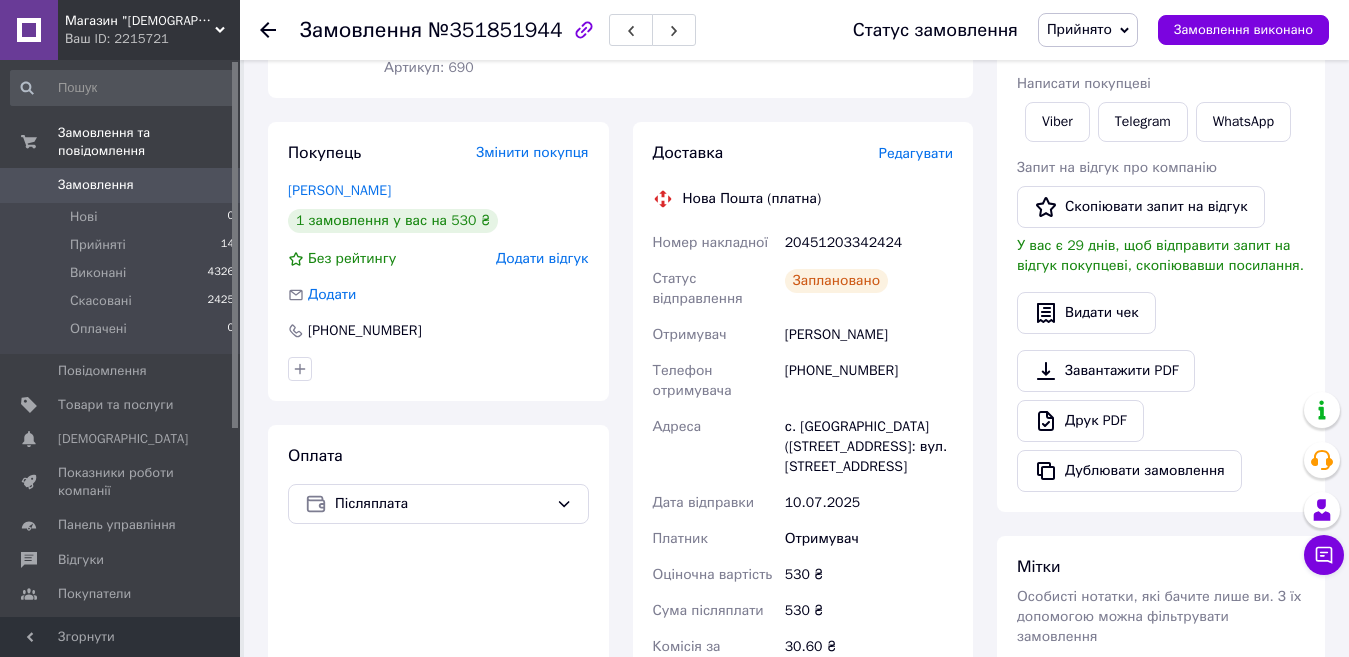 click 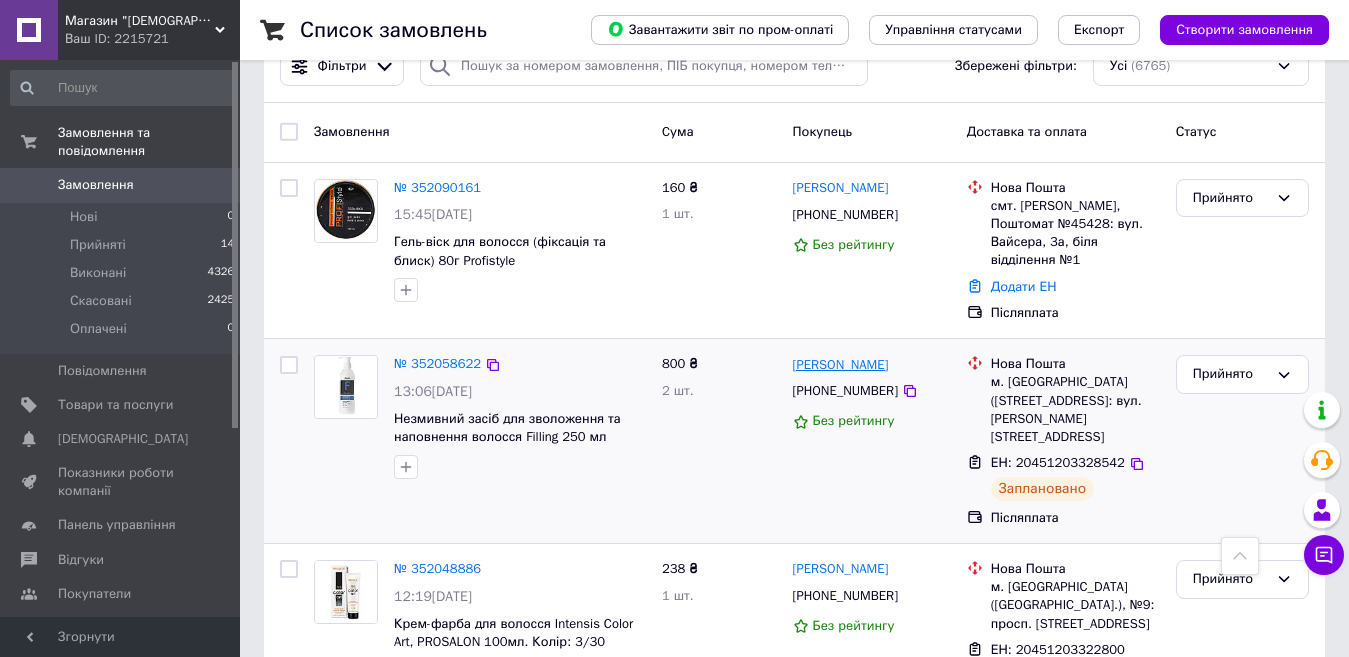 scroll, scrollTop: 500, scrollLeft: 0, axis: vertical 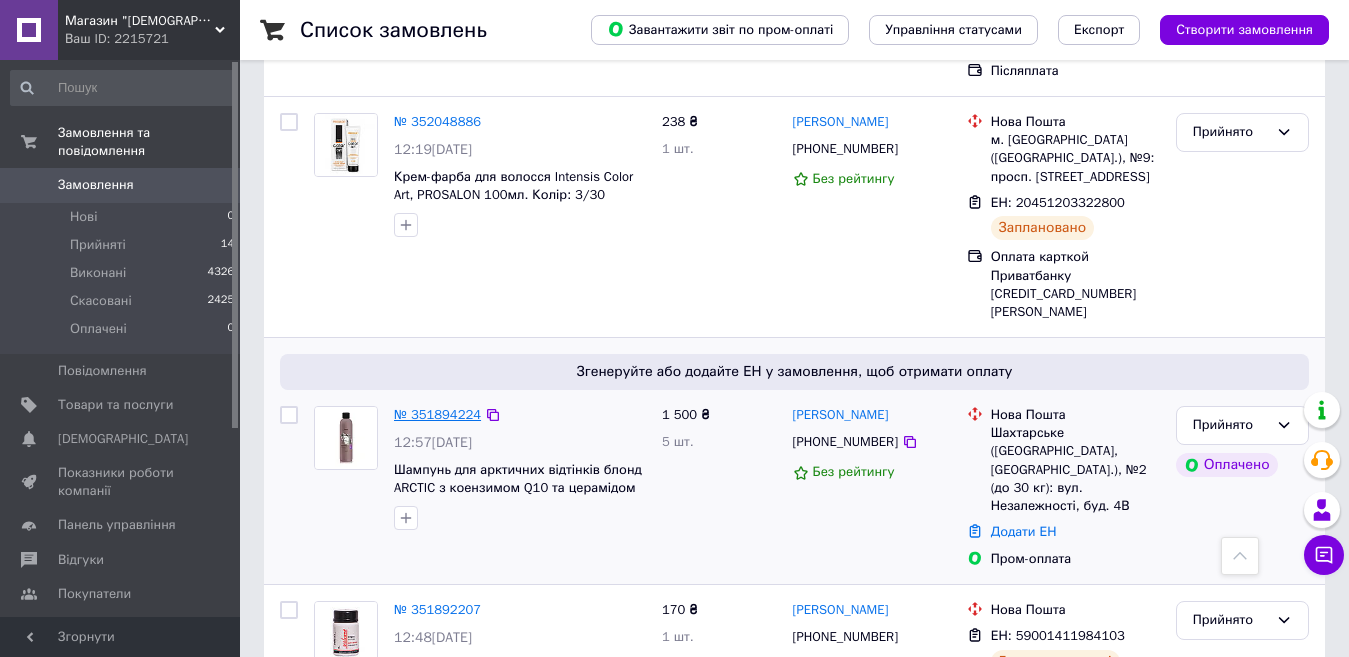 click on "№ 351894224" at bounding box center (437, 414) 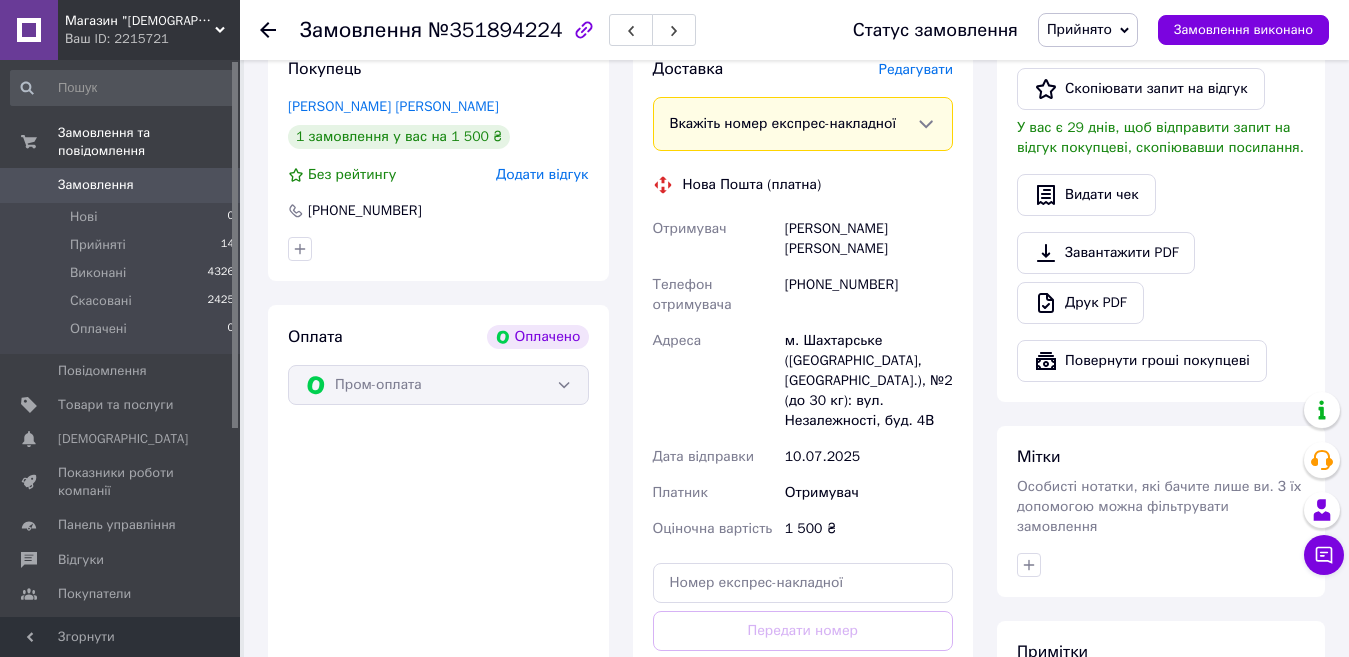 scroll, scrollTop: 1100, scrollLeft: 0, axis: vertical 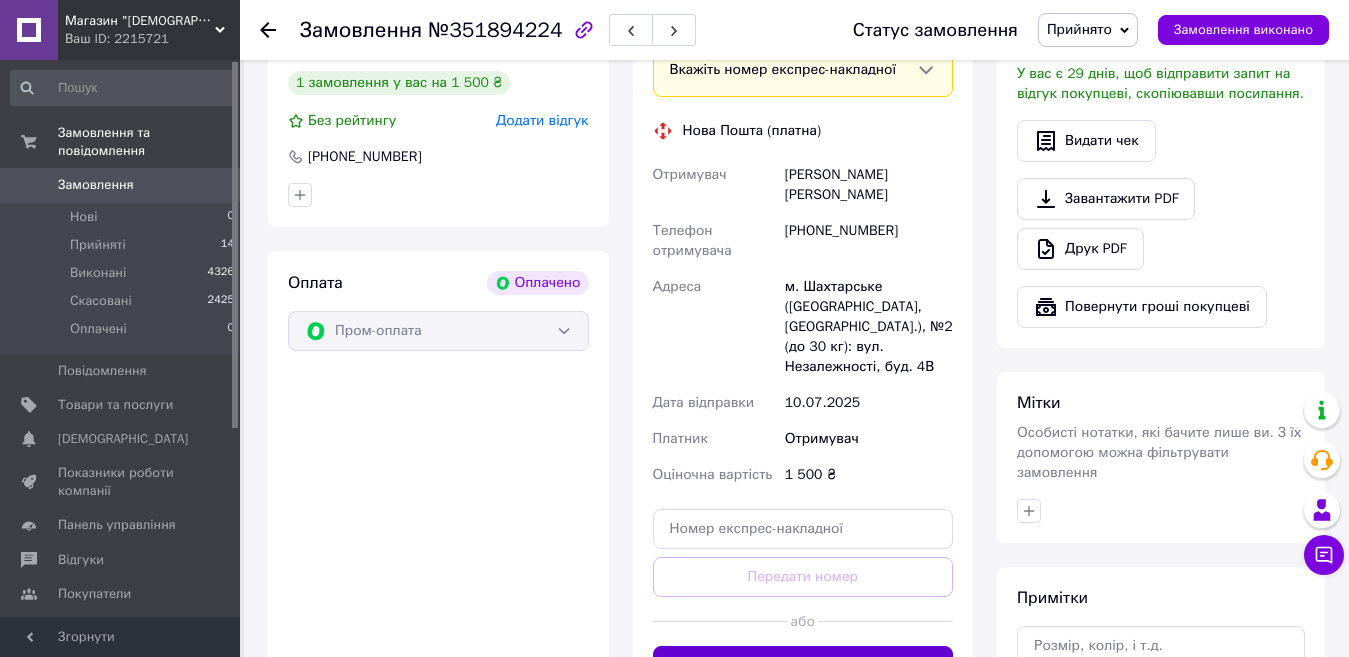 click on "Згенерувати ЕН" at bounding box center [803, 666] 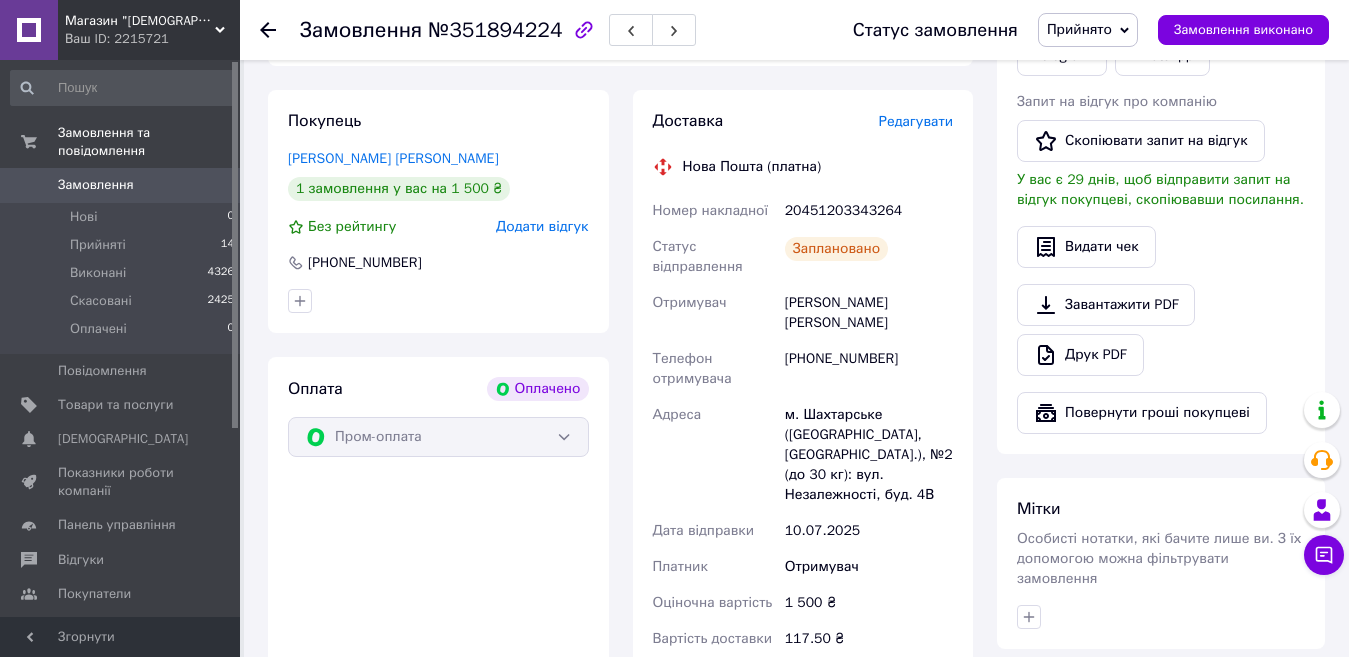 scroll, scrollTop: 900, scrollLeft: 0, axis: vertical 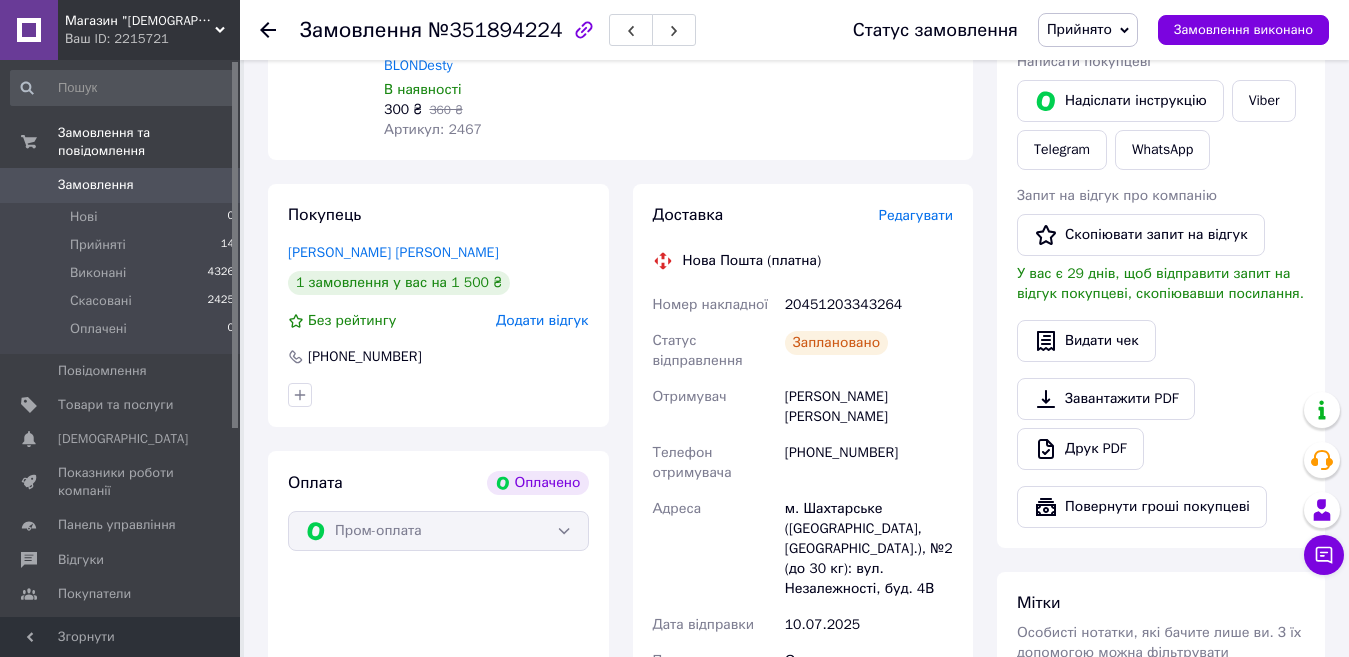click at bounding box center (280, 30) 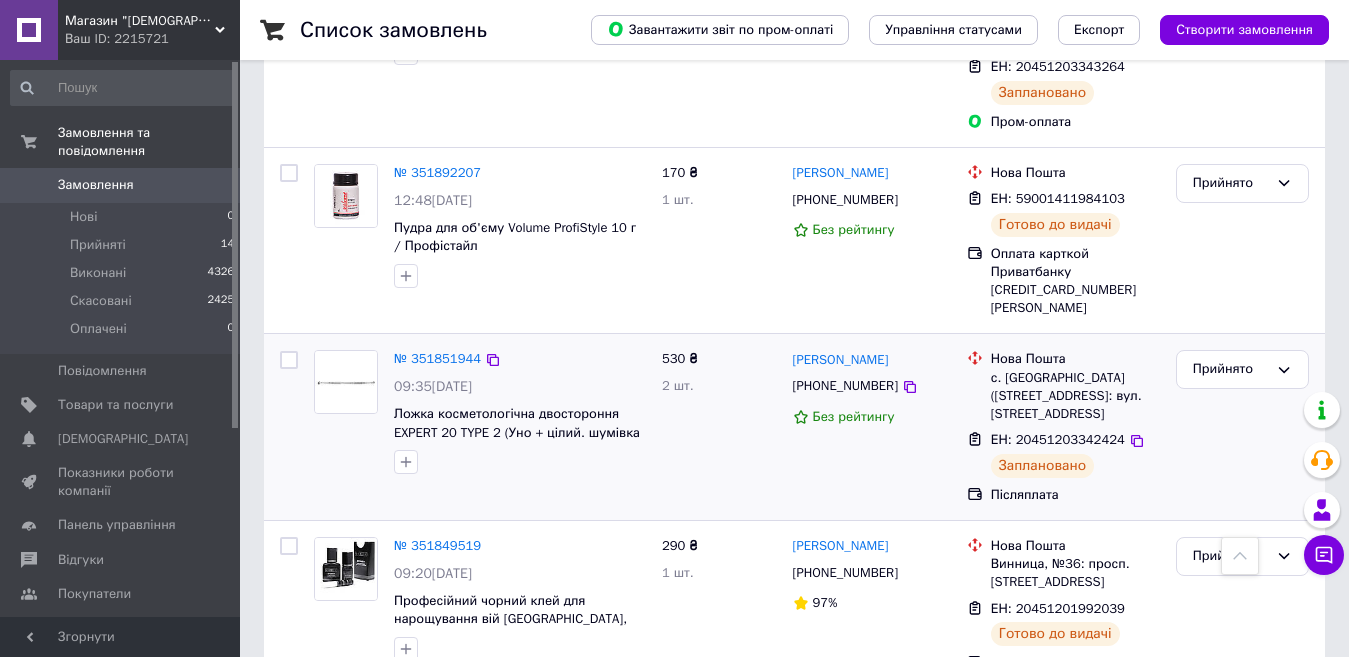 scroll, scrollTop: 1000, scrollLeft: 0, axis: vertical 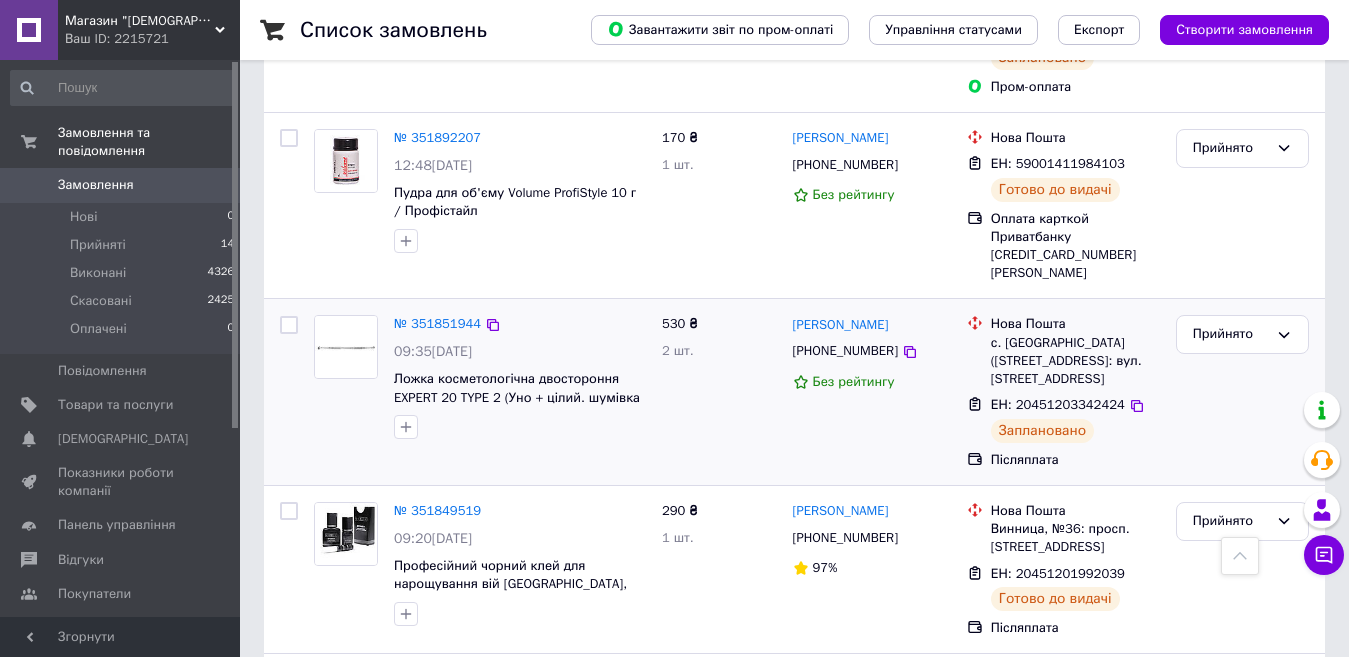 click at bounding box center [346, 377] 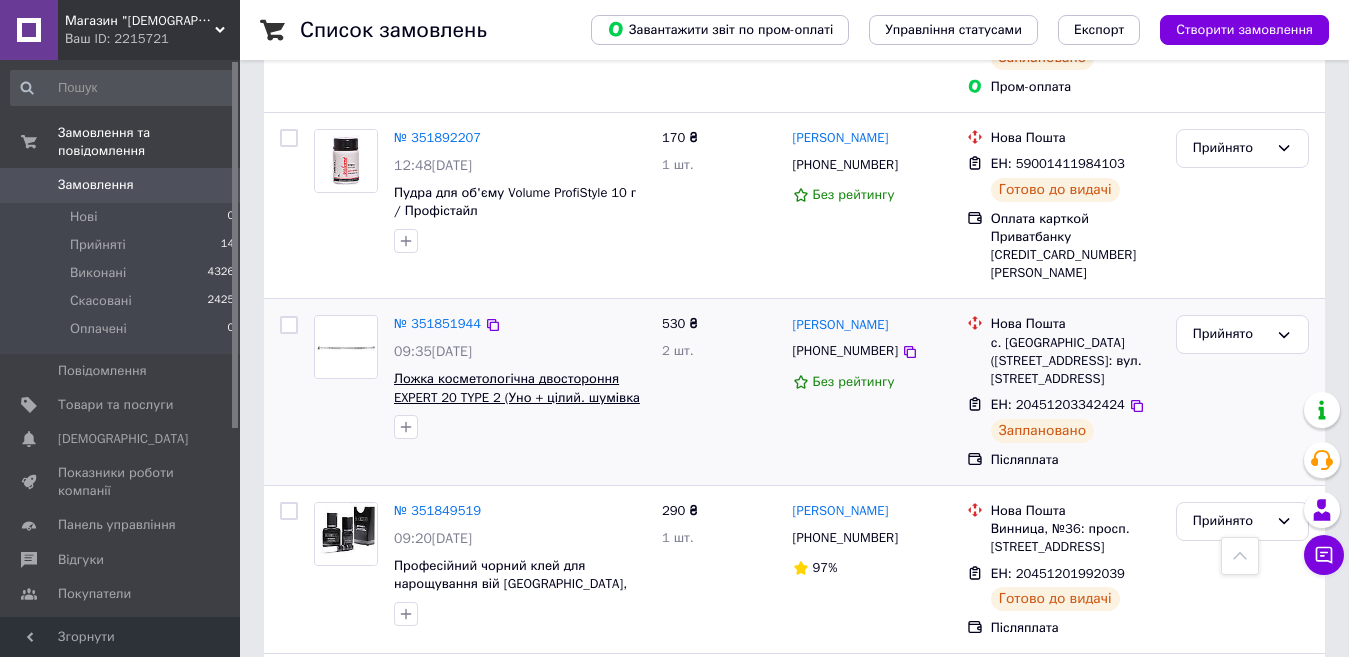 click on "Ложка косметологічна двостороння EXPERT 20 TYPE 2 (Уно + цілий. шумівка 19 отворів) [PERSON_NAME]" at bounding box center (517, 397) 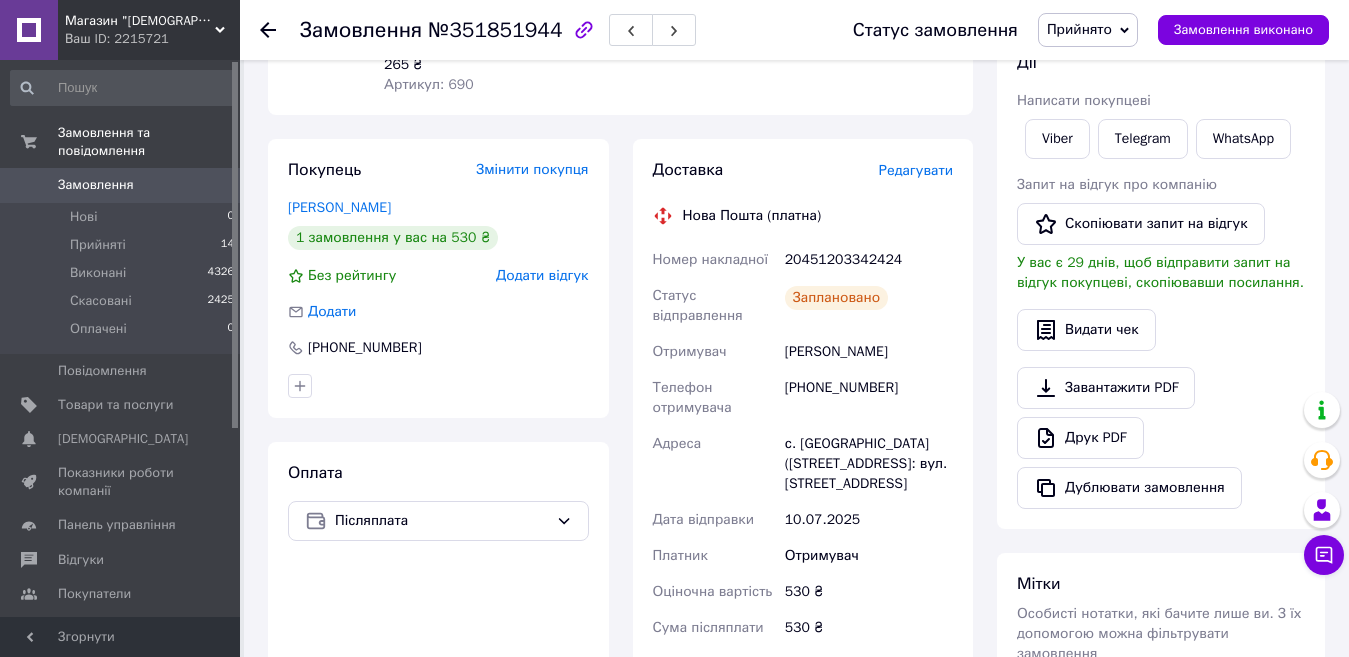 scroll, scrollTop: 0, scrollLeft: 0, axis: both 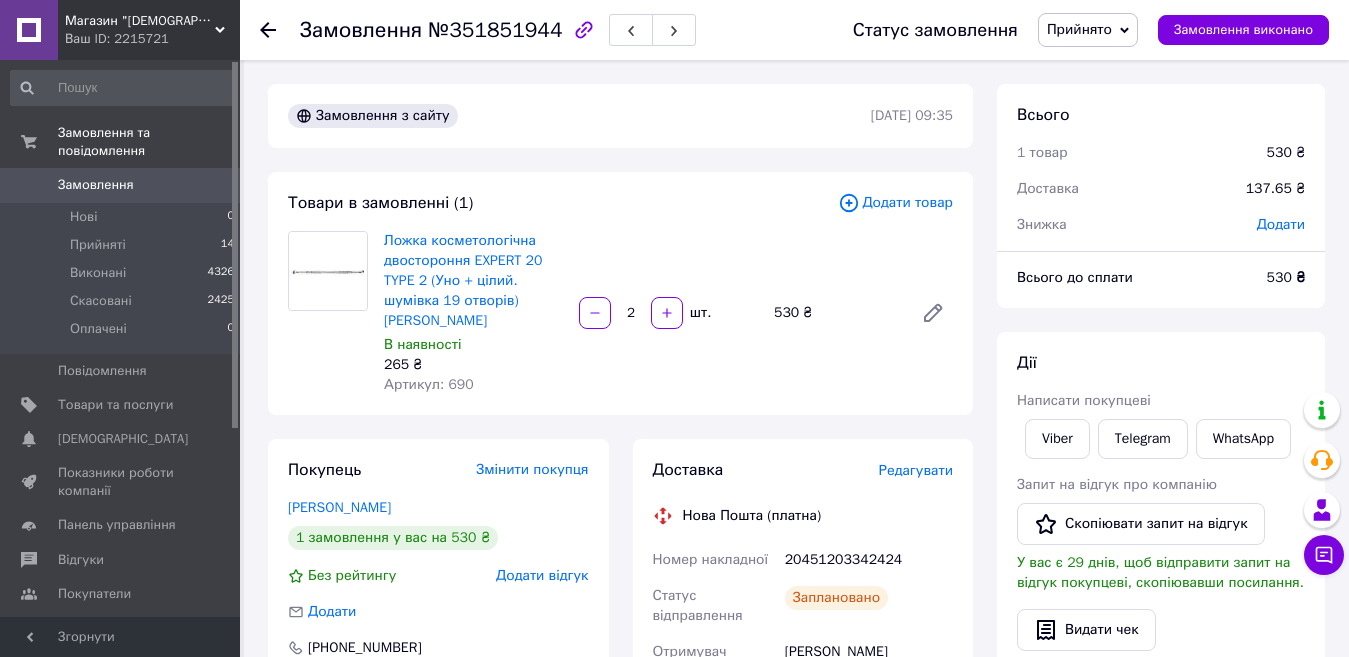 click on "Замовлення №351851944 Статус замовлення Прийнято Виконано Скасовано Оплачено Замовлення виконано" at bounding box center [794, 30] 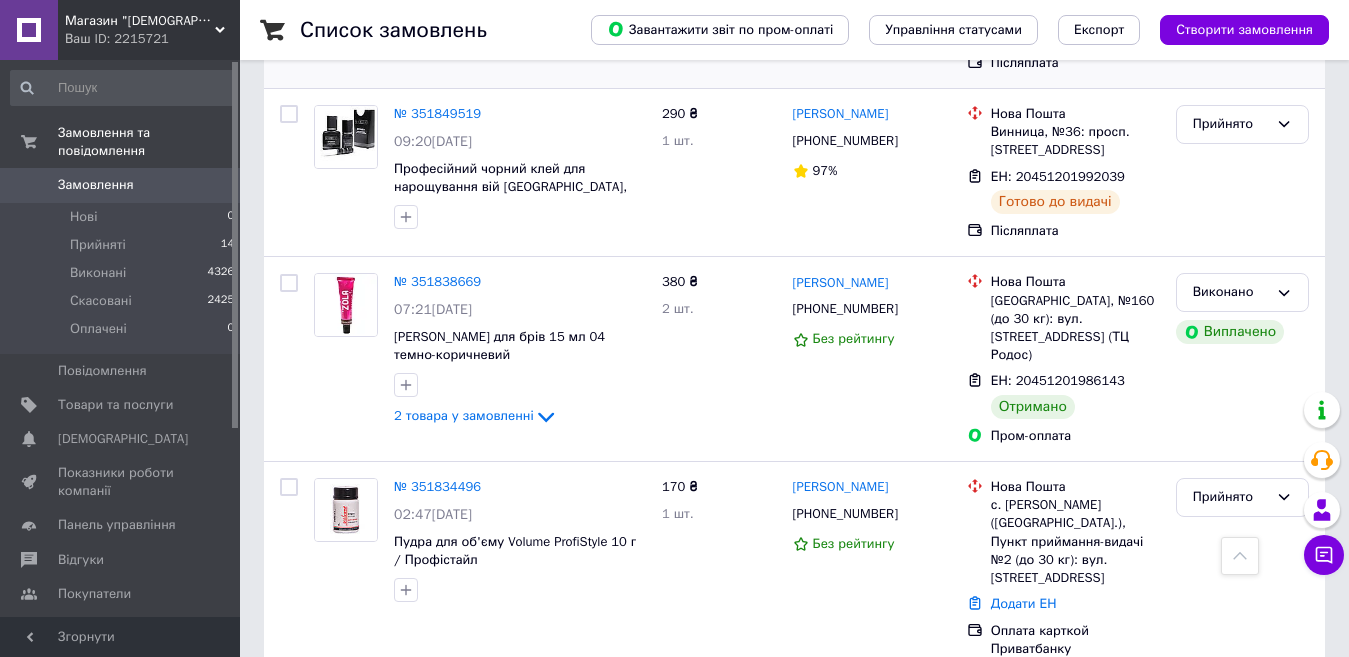 scroll, scrollTop: 1400, scrollLeft: 0, axis: vertical 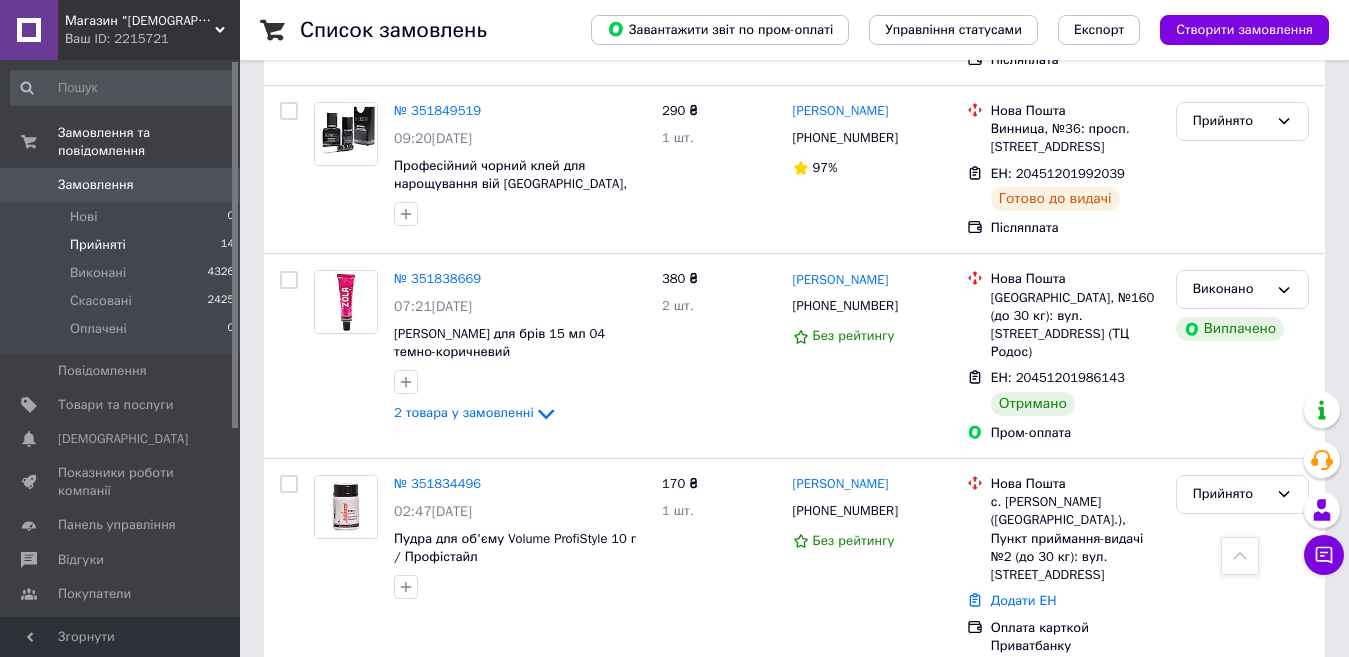 click on "Прийняті" at bounding box center [98, 245] 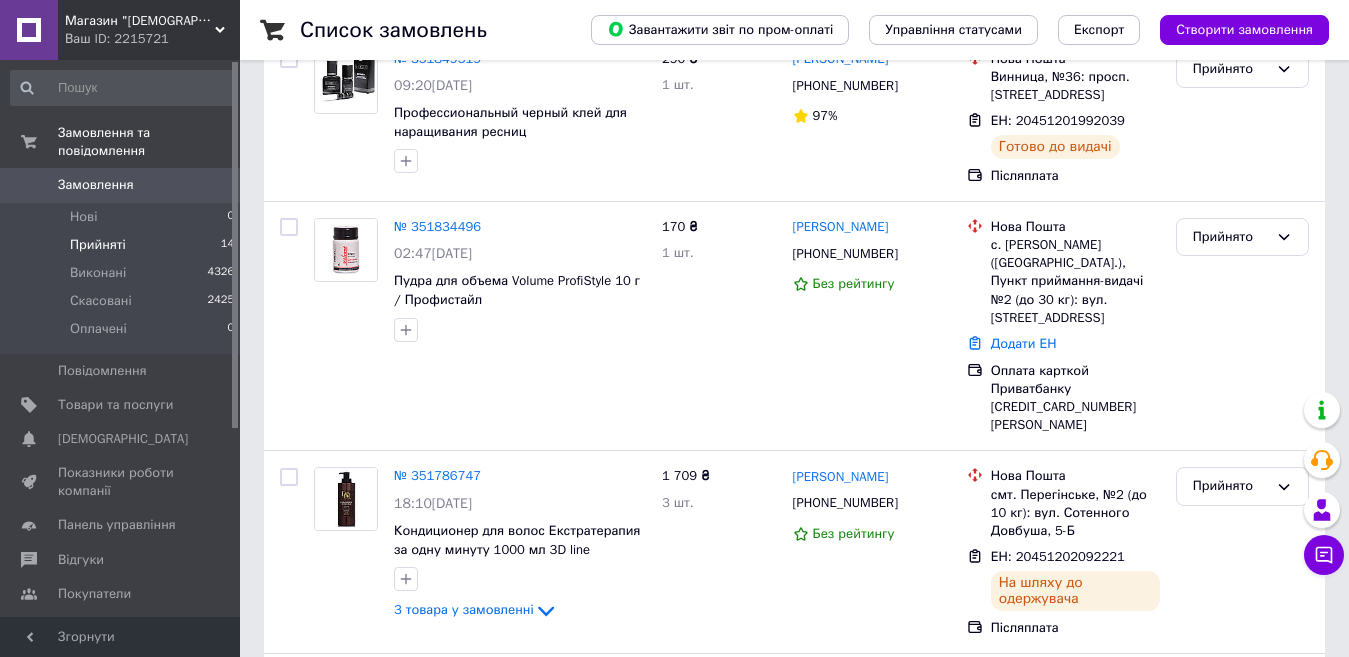 scroll, scrollTop: 0, scrollLeft: 0, axis: both 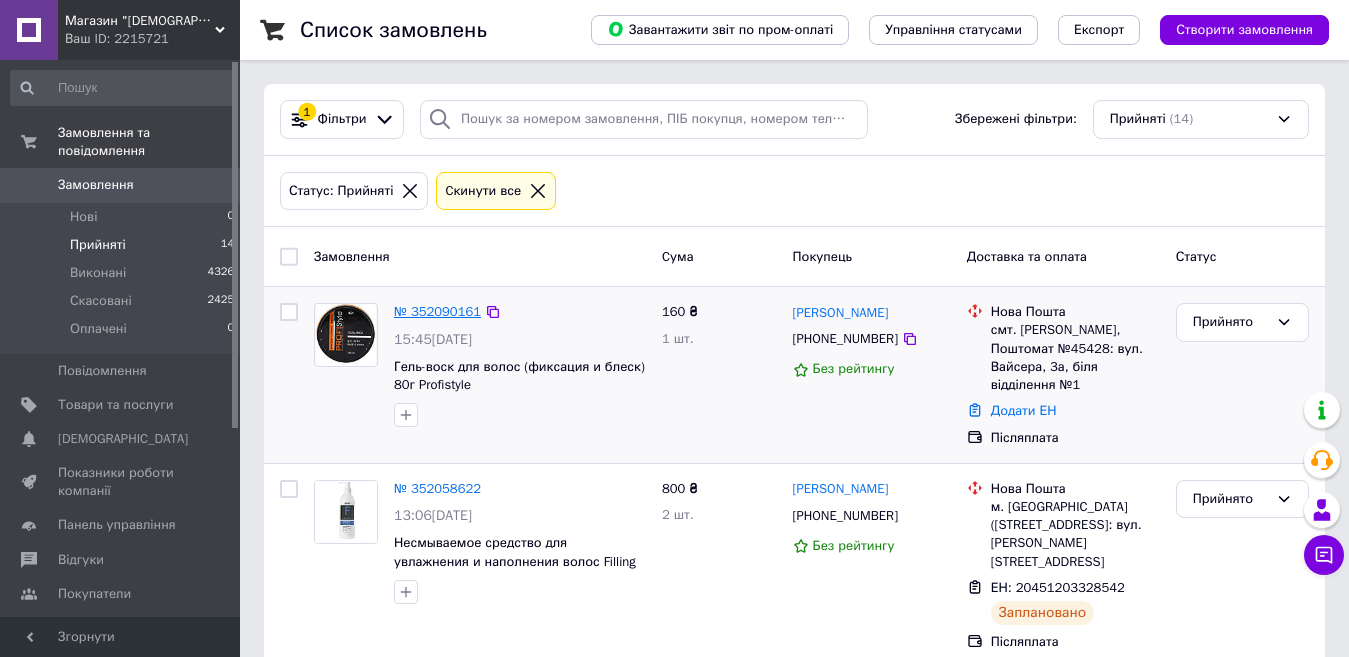 click on "№ 352090161" at bounding box center [437, 311] 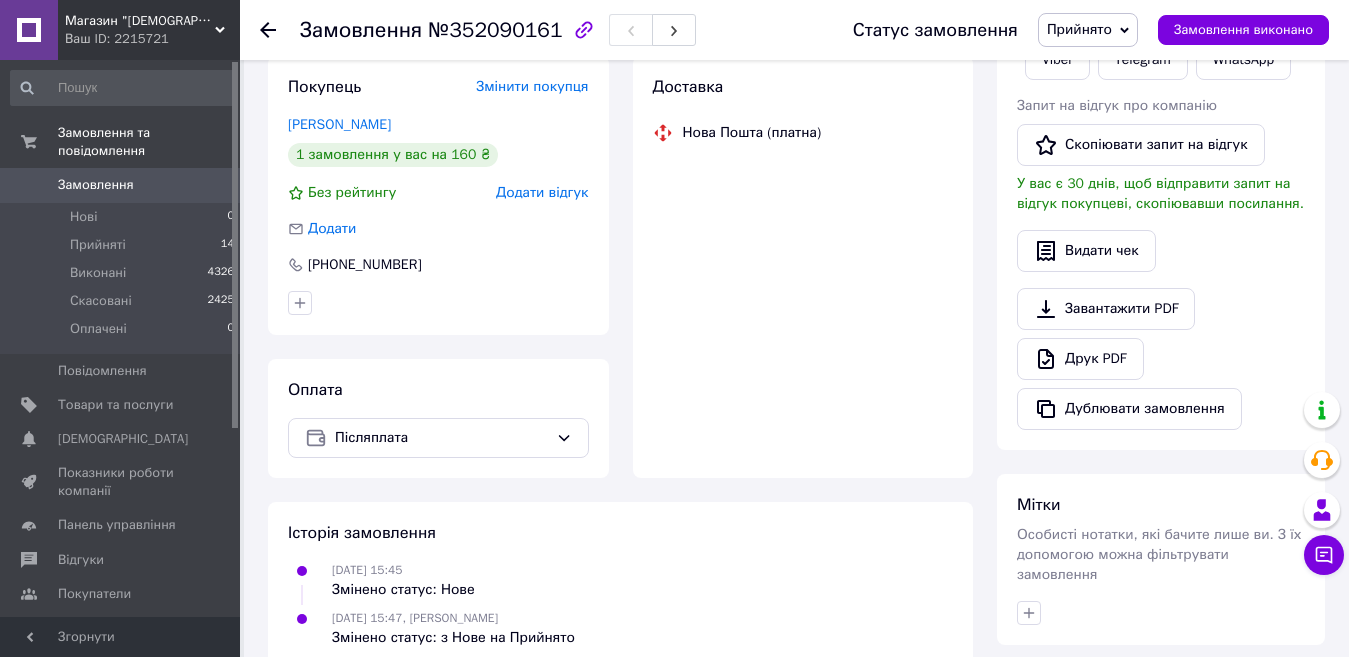 scroll, scrollTop: 400, scrollLeft: 0, axis: vertical 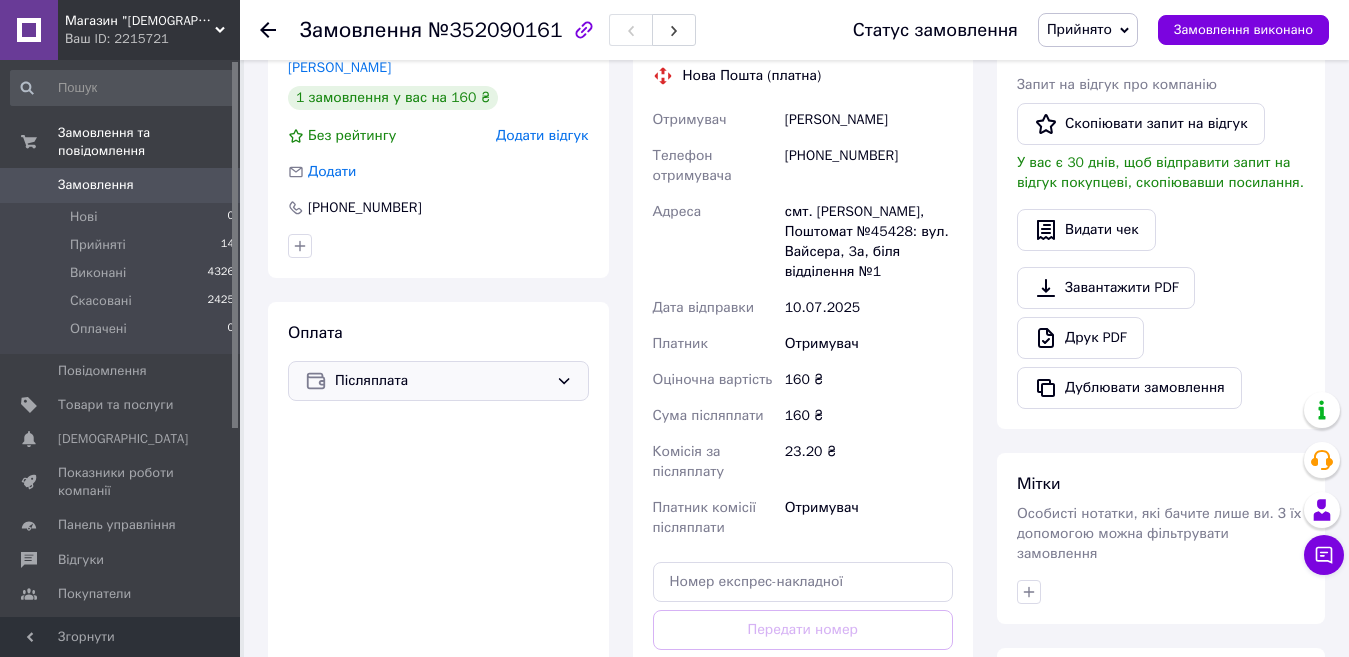 click 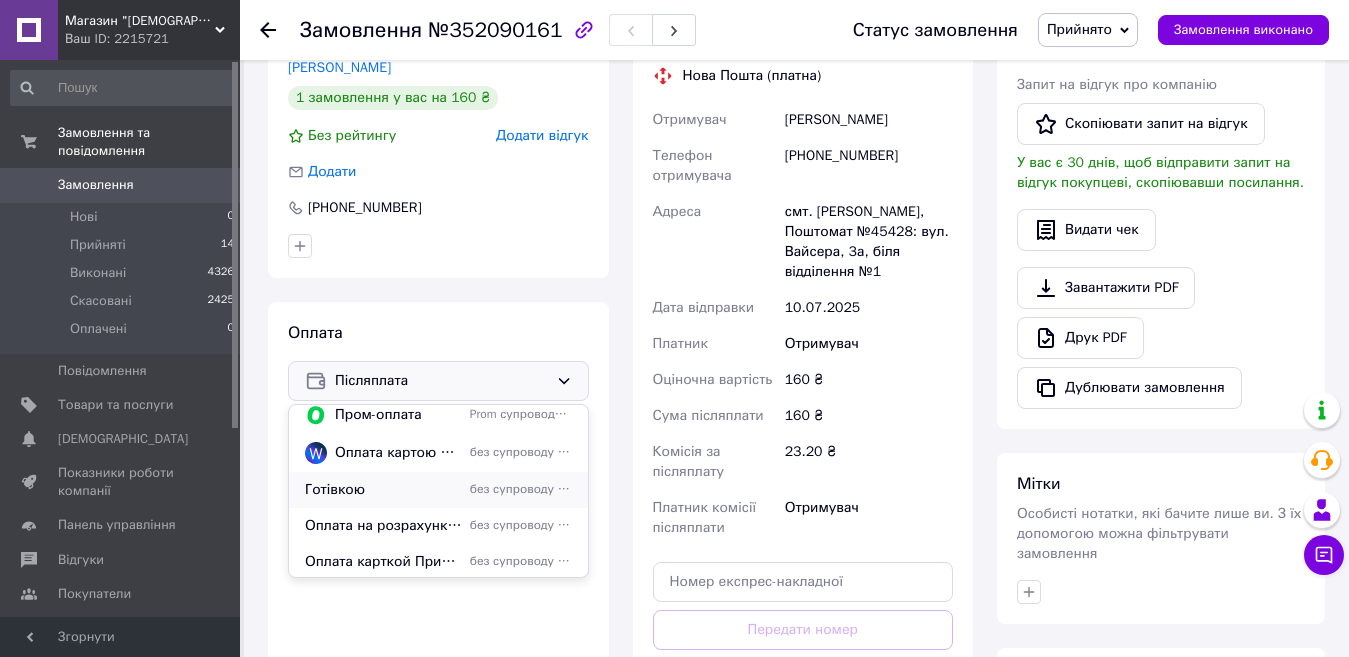scroll, scrollTop: 50, scrollLeft: 0, axis: vertical 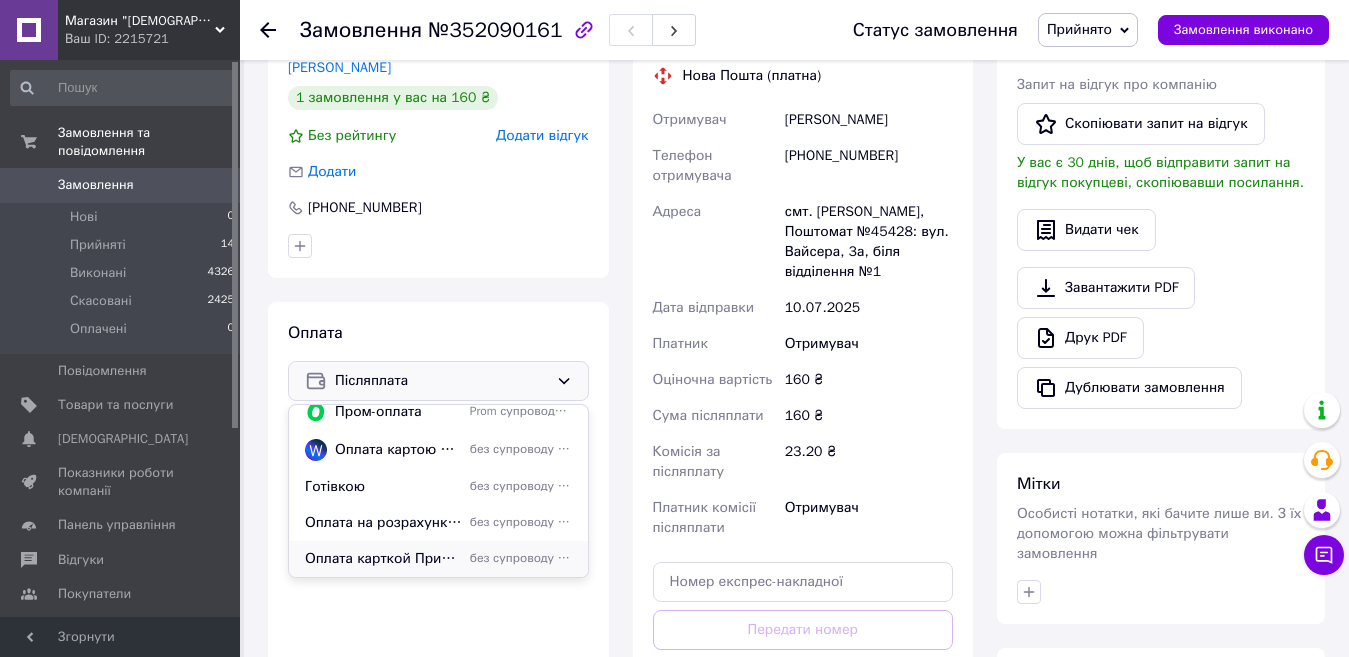 click on "Оплата карткой Приватбанку 5169335102109200 Бугера Олена Анатоліївна" at bounding box center [383, 559] 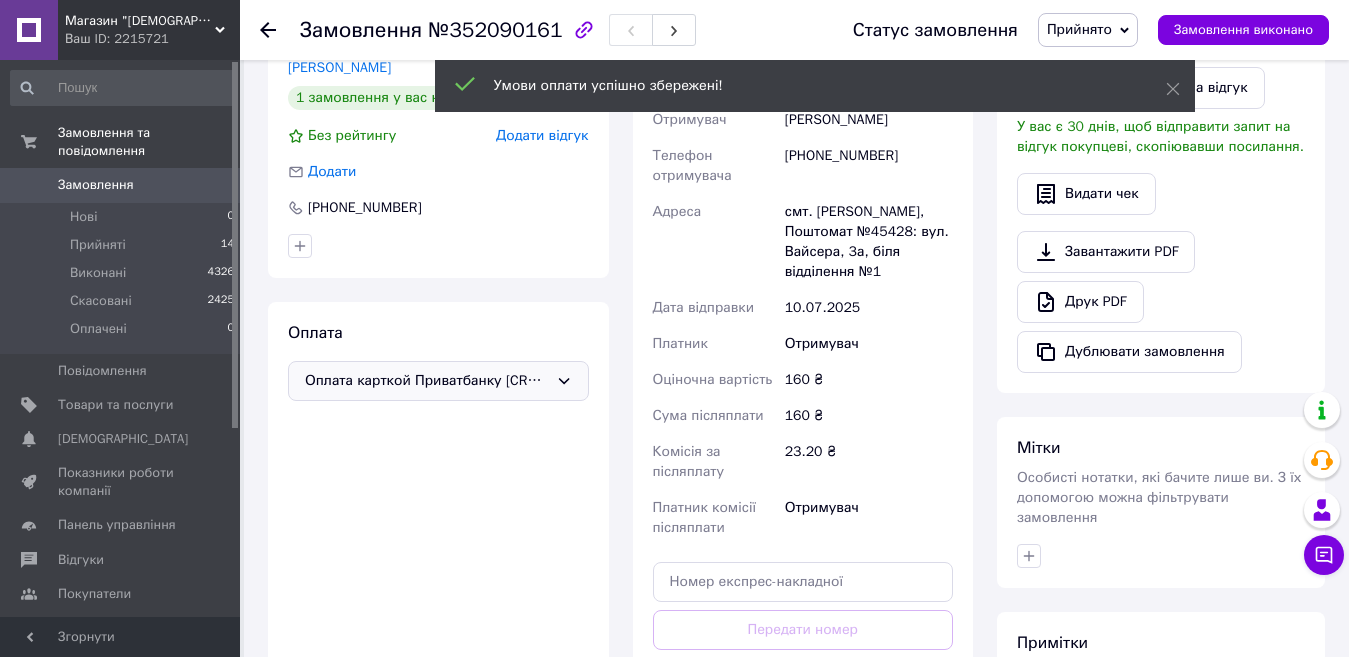 scroll, scrollTop: 0, scrollLeft: 0, axis: both 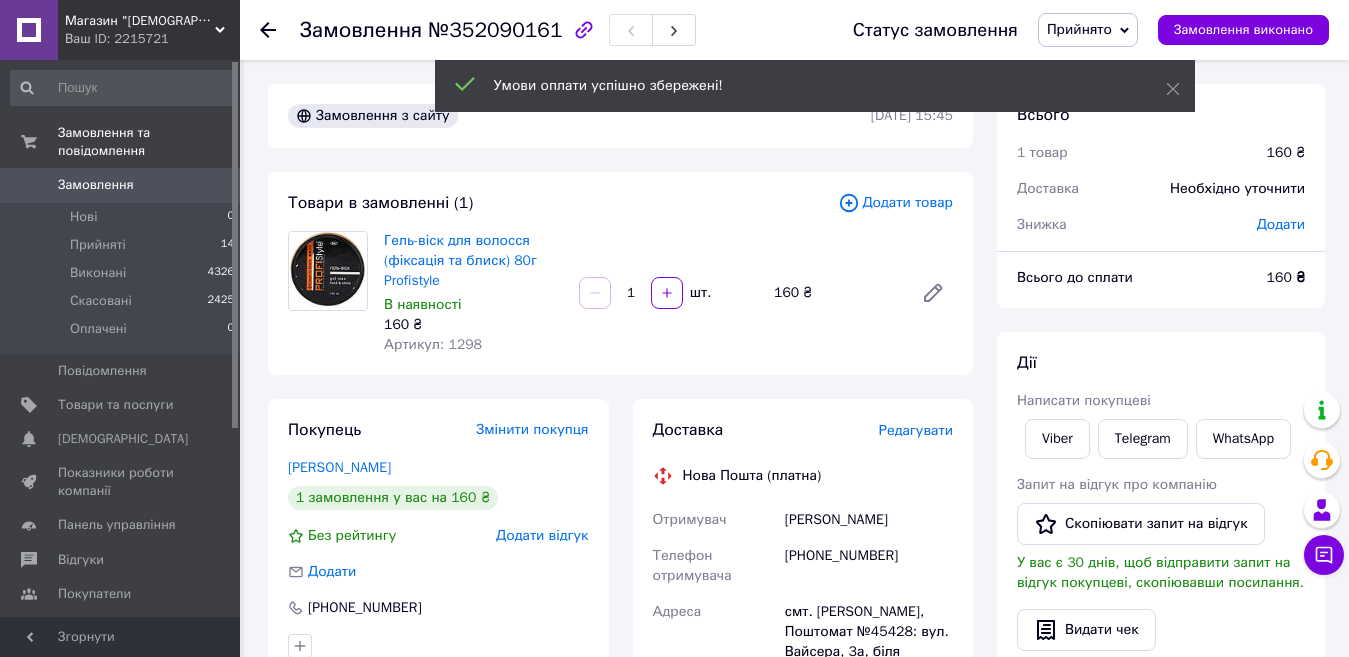 click 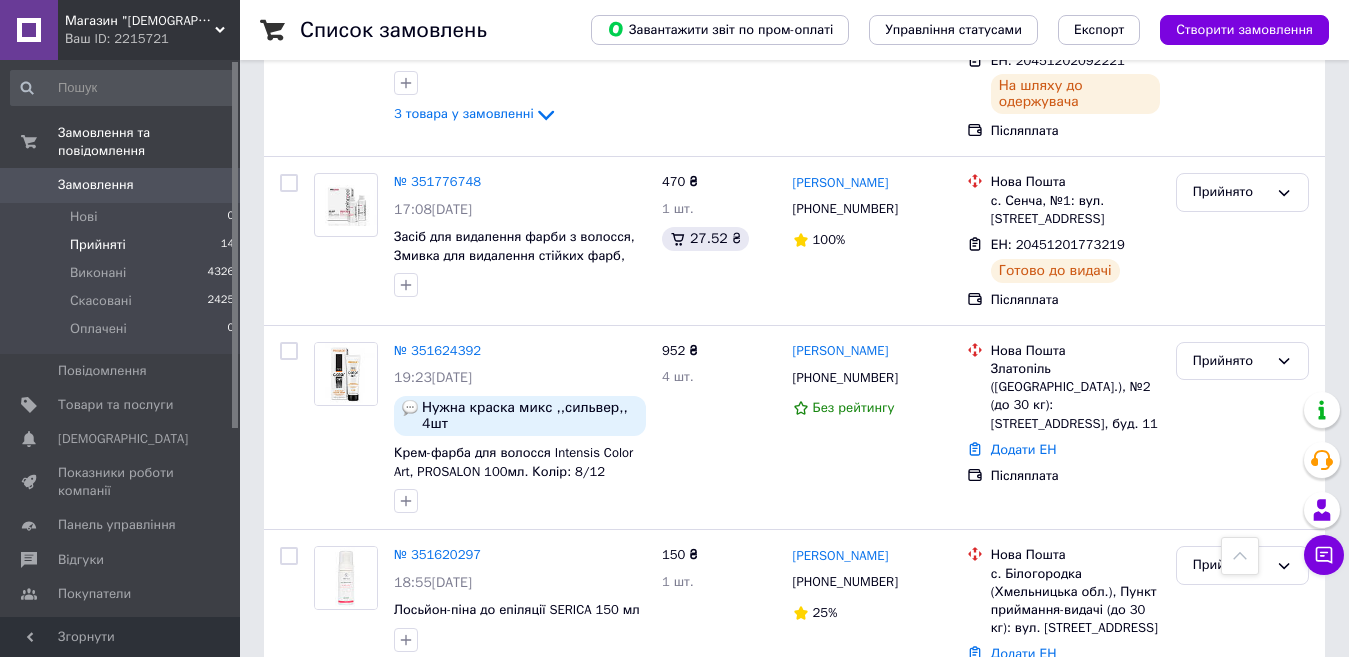 scroll, scrollTop: 2100, scrollLeft: 0, axis: vertical 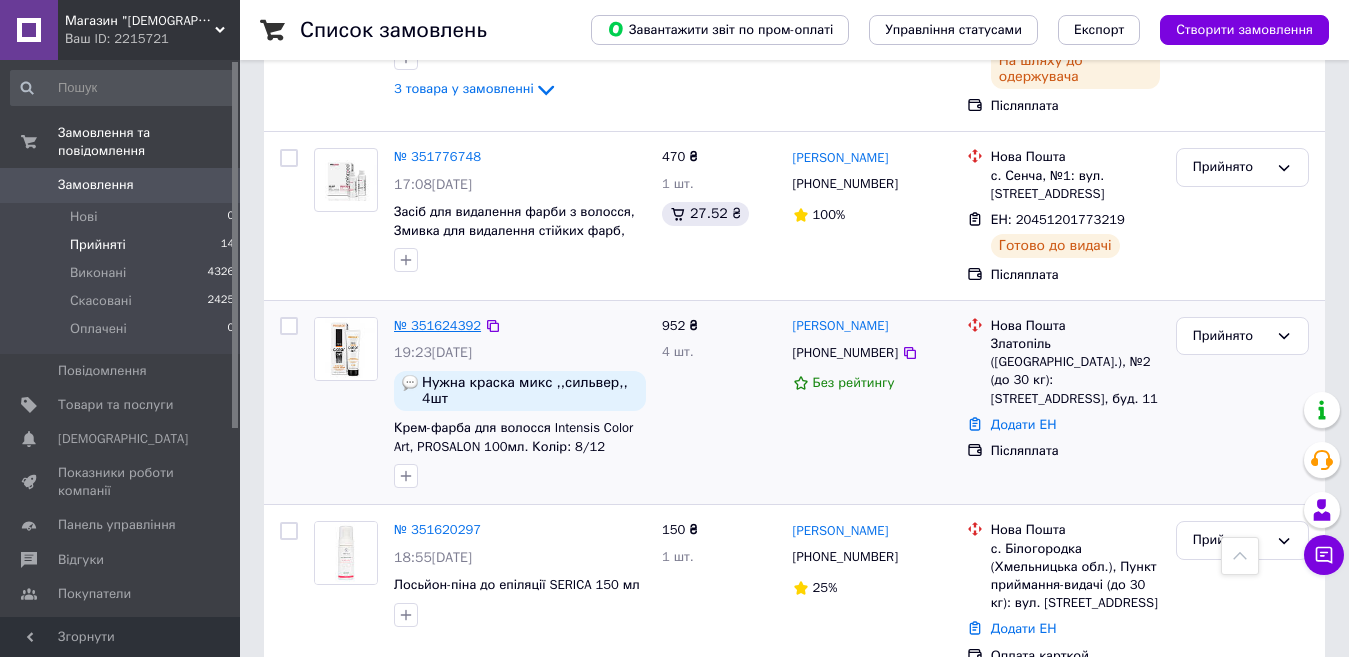 click on "№ 351624392" at bounding box center (437, 325) 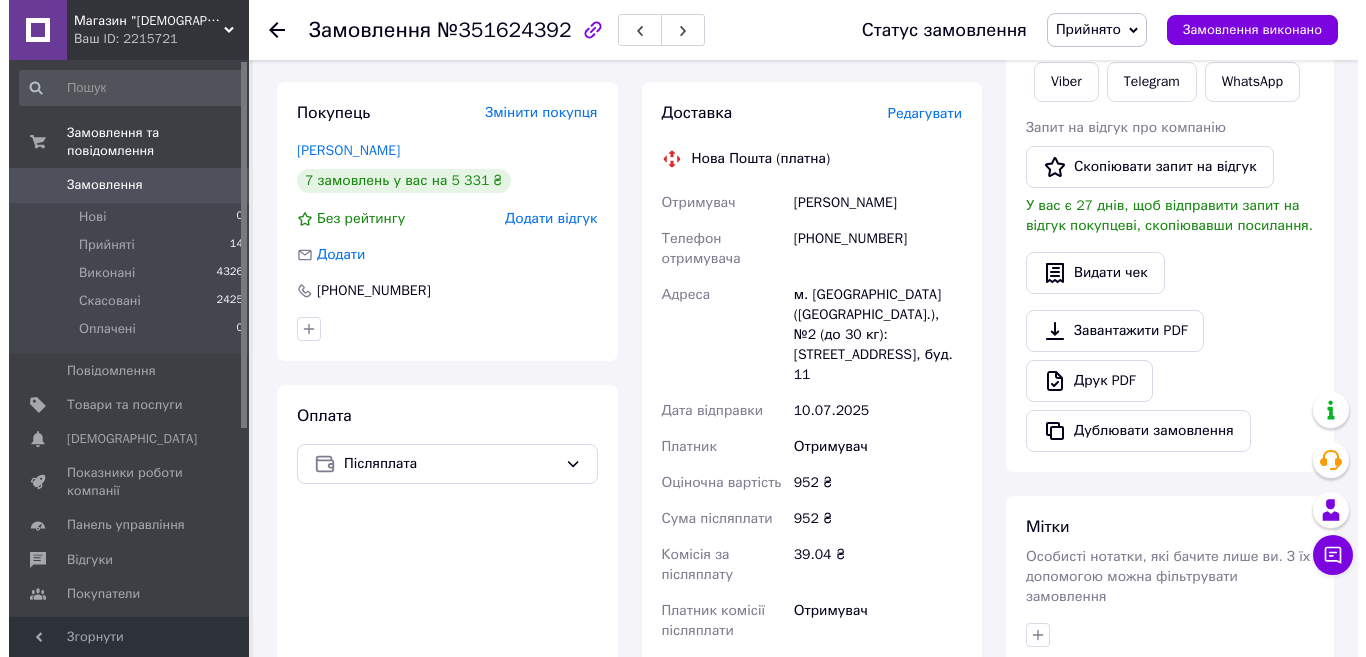 scroll, scrollTop: 337, scrollLeft: 0, axis: vertical 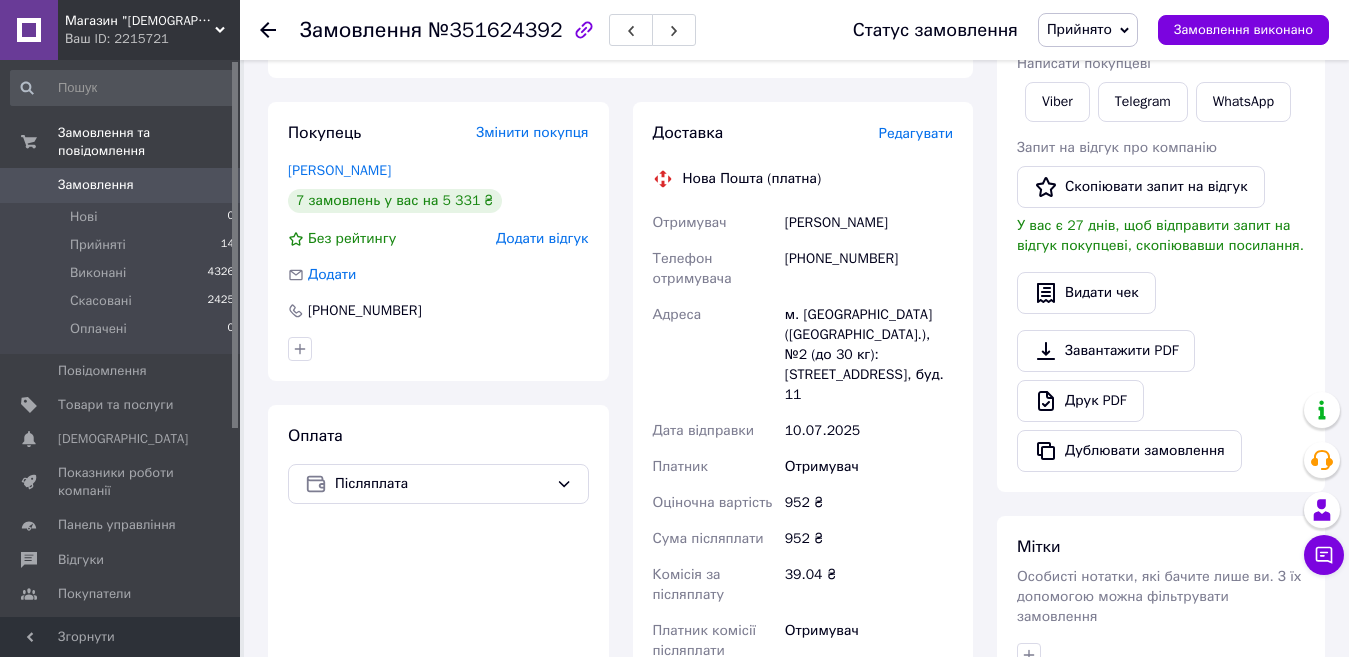 click on "Редагувати" at bounding box center [916, 133] 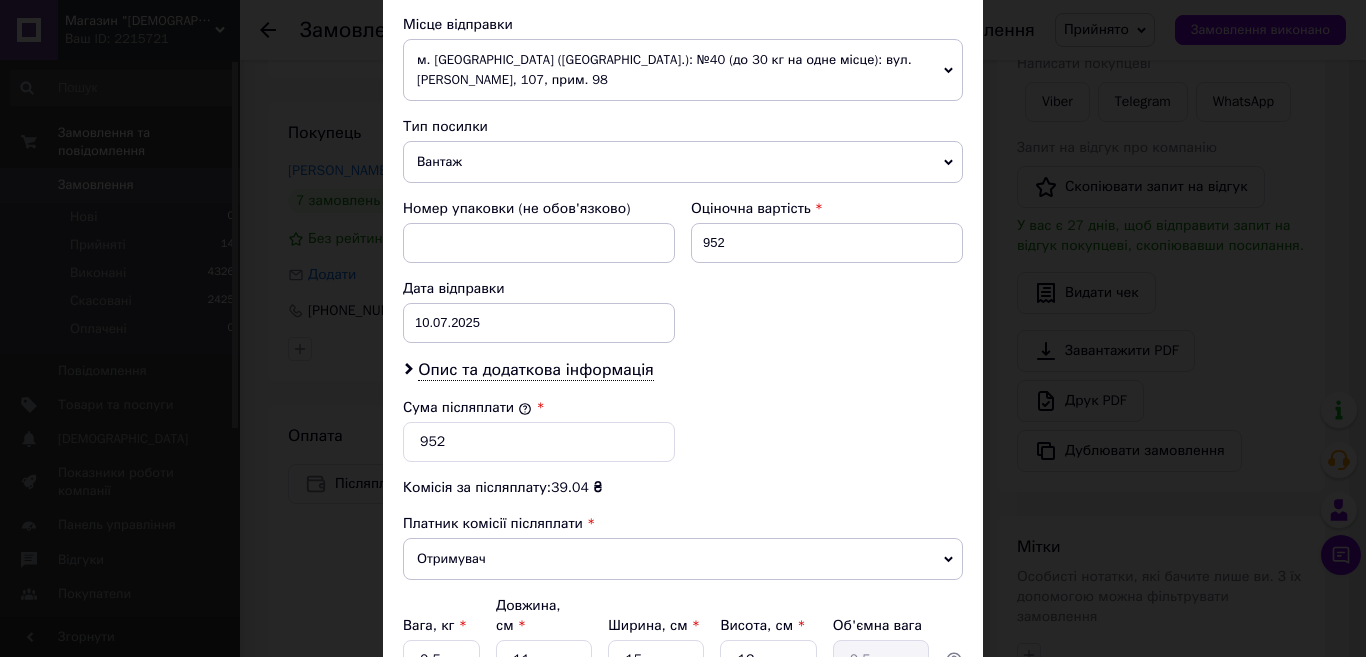 scroll, scrollTop: 800, scrollLeft: 0, axis: vertical 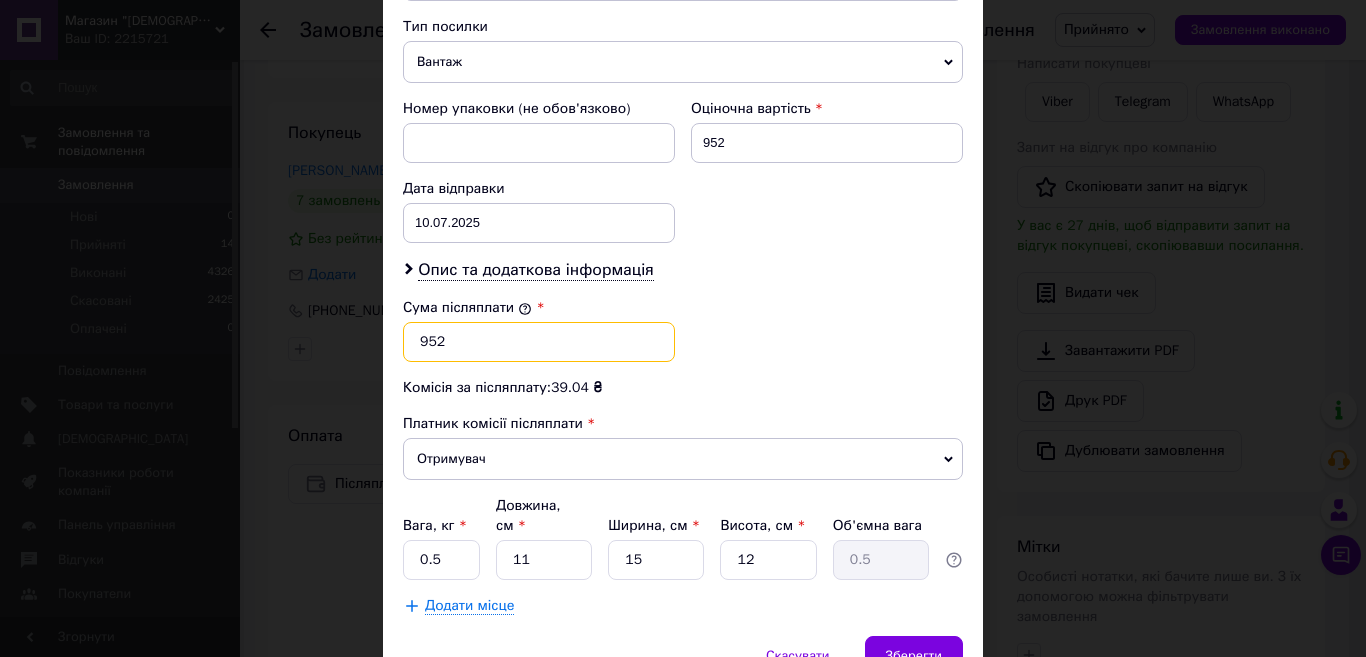 drag, startPoint x: 451, startPoint y: 338, endPoint x: 423, endPoint y: 340, distance: 28.071337 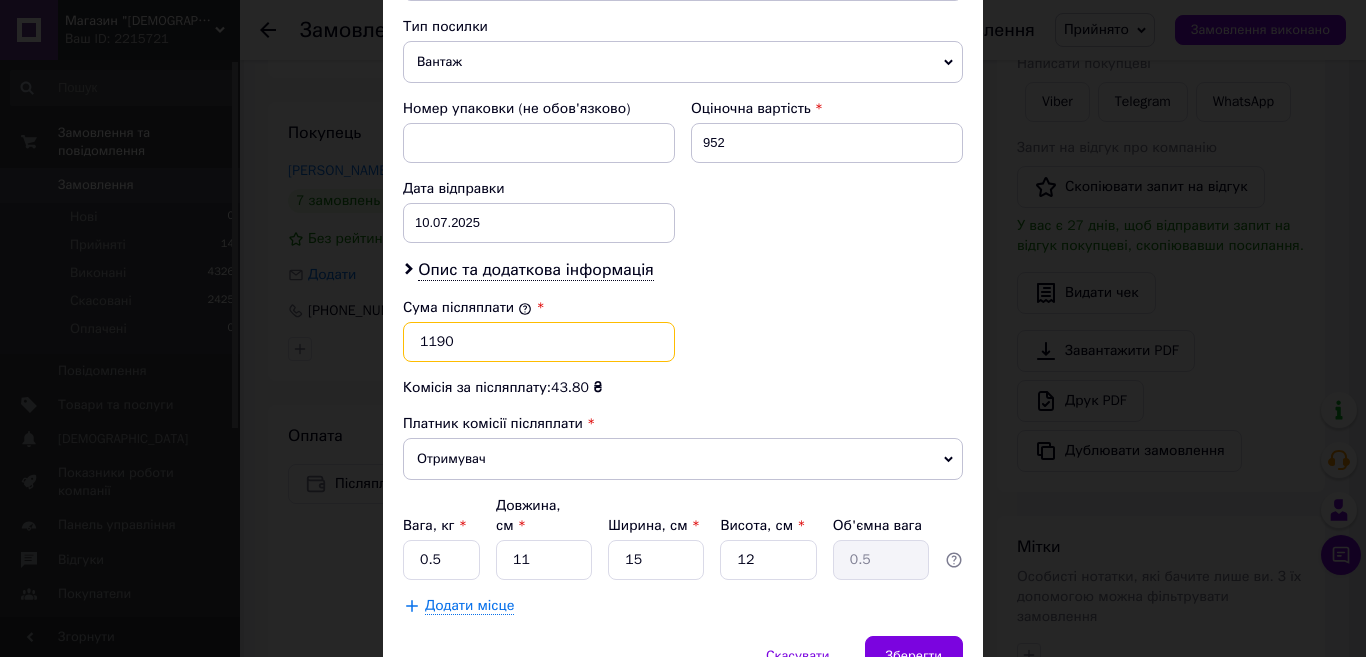 type on "1190" 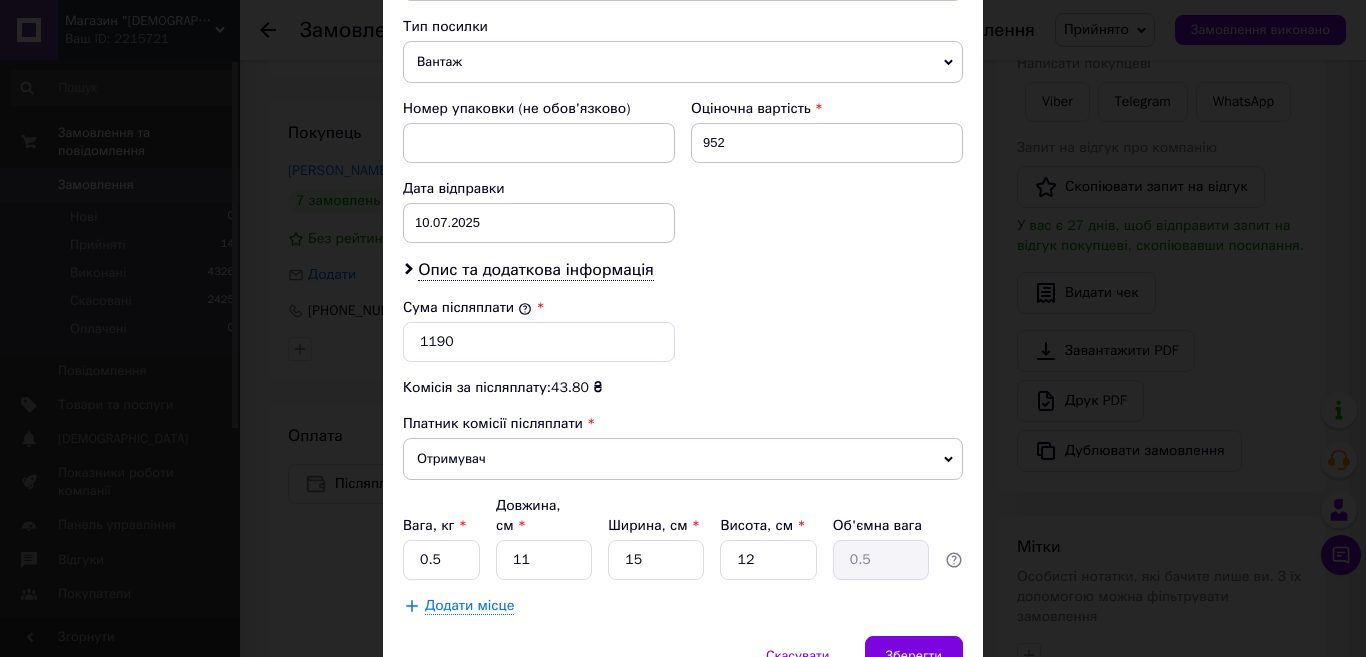click on "Сума післяплати     * 1190" at bounding box center [683, 330] 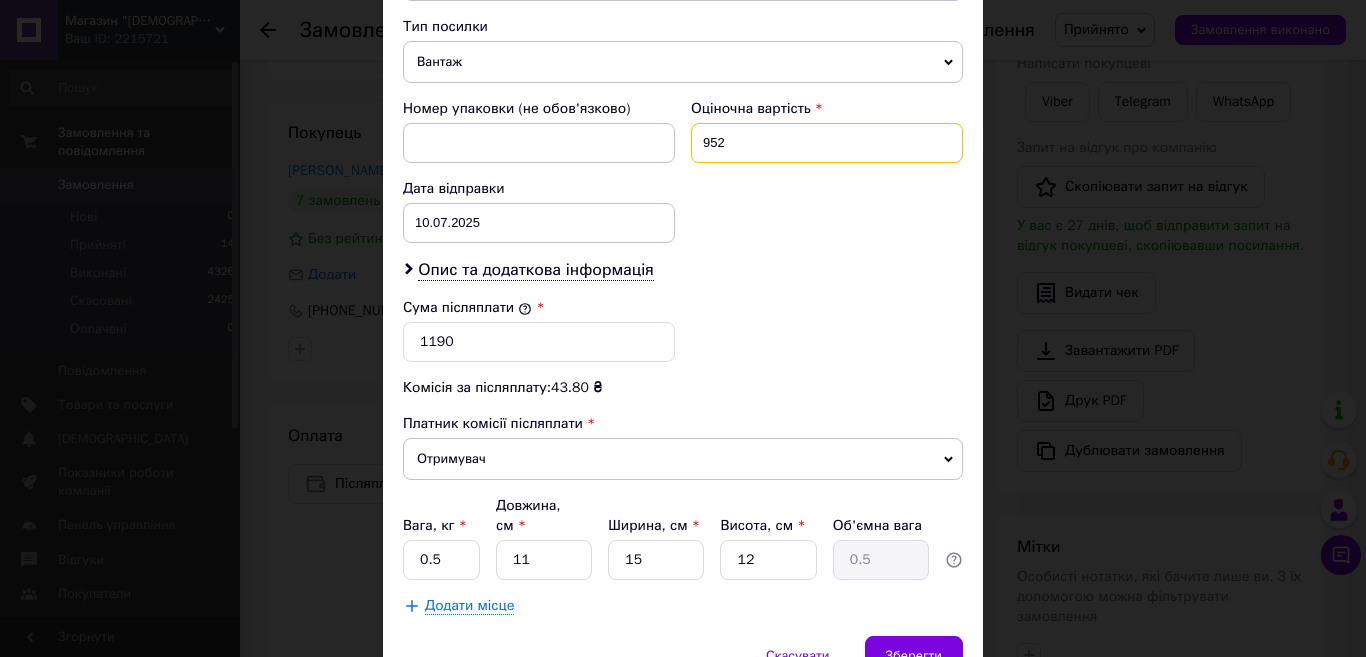 drag, startPoint x: 746, startPoint y: 144, endPoint x: 686, endPoint y: 144, distance: 60 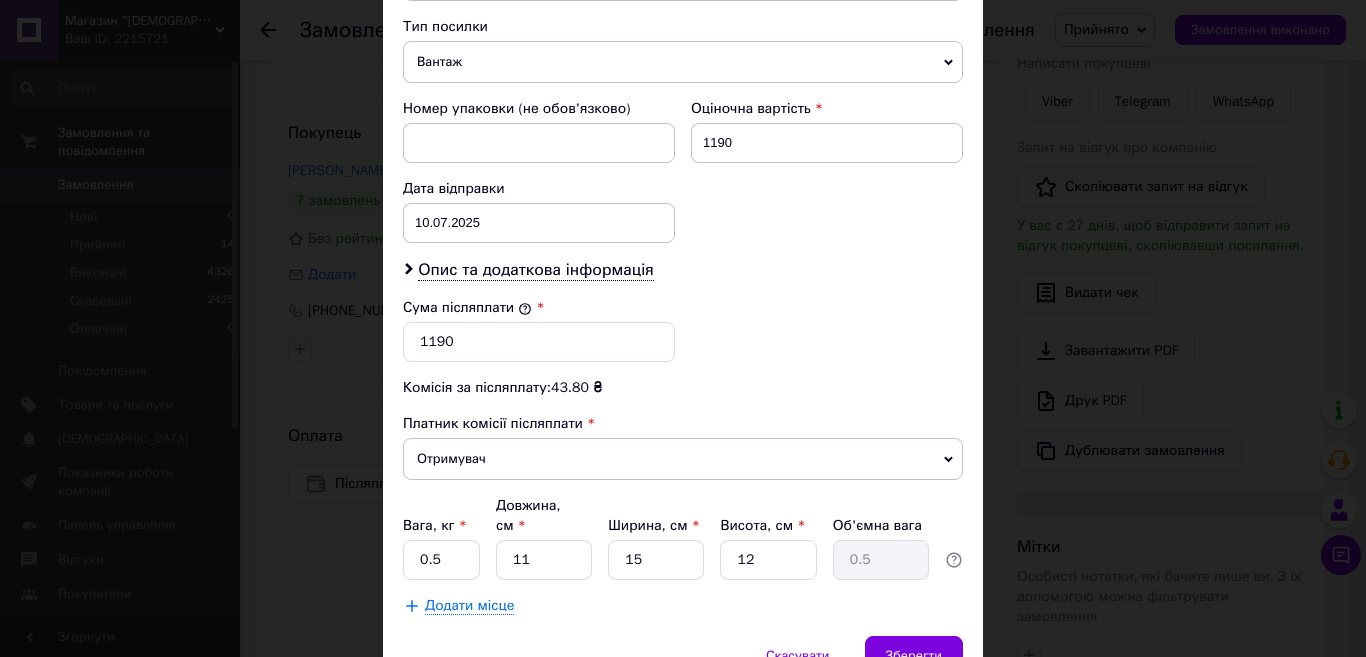 click on "Платник Отримувач Відправник Прізвище отримувача Тимохова Ім'я отримувача Юлия По батькові отримувача Телефон отримувача +380668091895 Тип доставки У відділенні Кур'єром В поштоматі Місто м. Златопіль (Харківська обл.) Відділення №2 (до 30 кг): вул. мікрорайон 4, буд. 11 Місце відправки м. Кривий Ріг (Дніпропетровська обл.): №40 (до 30 кг на одне місце): вул. Сергія Колачевського, 107, прим. 98 Немає збігів. Спробуйте змінити умови пошуку Додати ще місце відправки Тип посилки Вантаж Документи Номер упаковки (не обов'язково) Оціночна вартість 1190 Дата відправки 10.07.2025 < 2025 > < > 30" at bounding box center [683, 23] 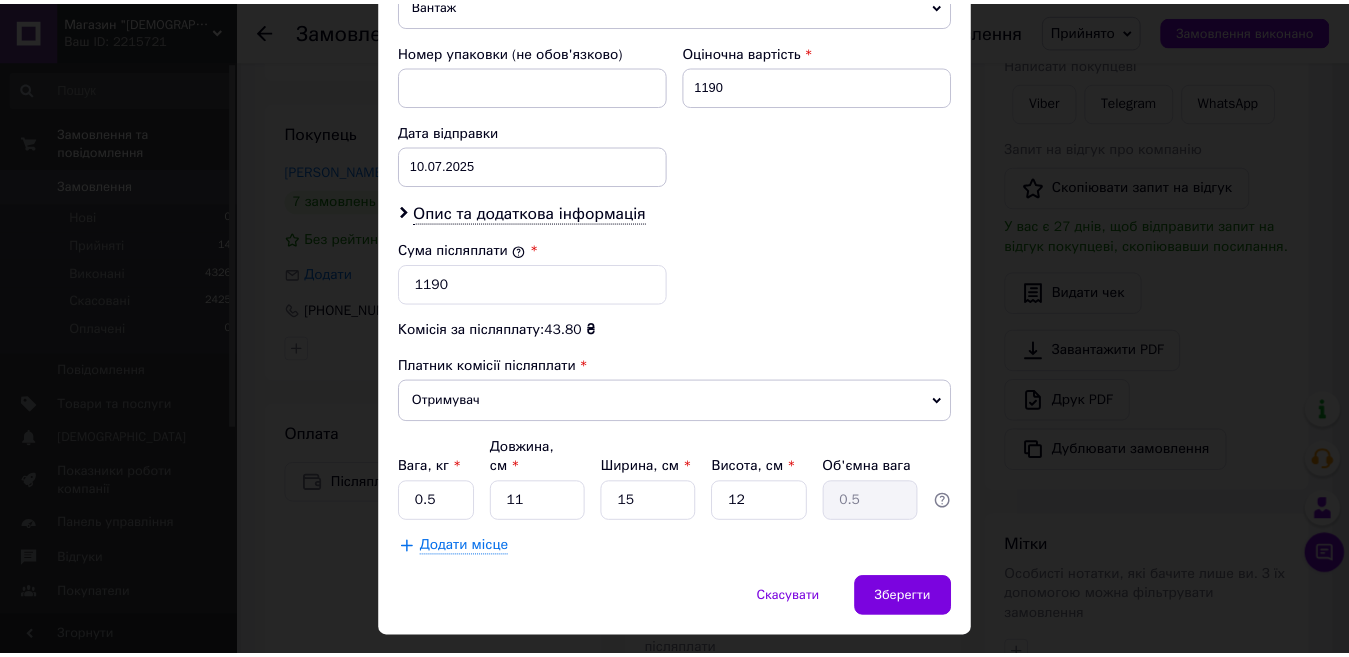 scroll, scrollTop: 889, scrollLeft: 0, axis: vertical 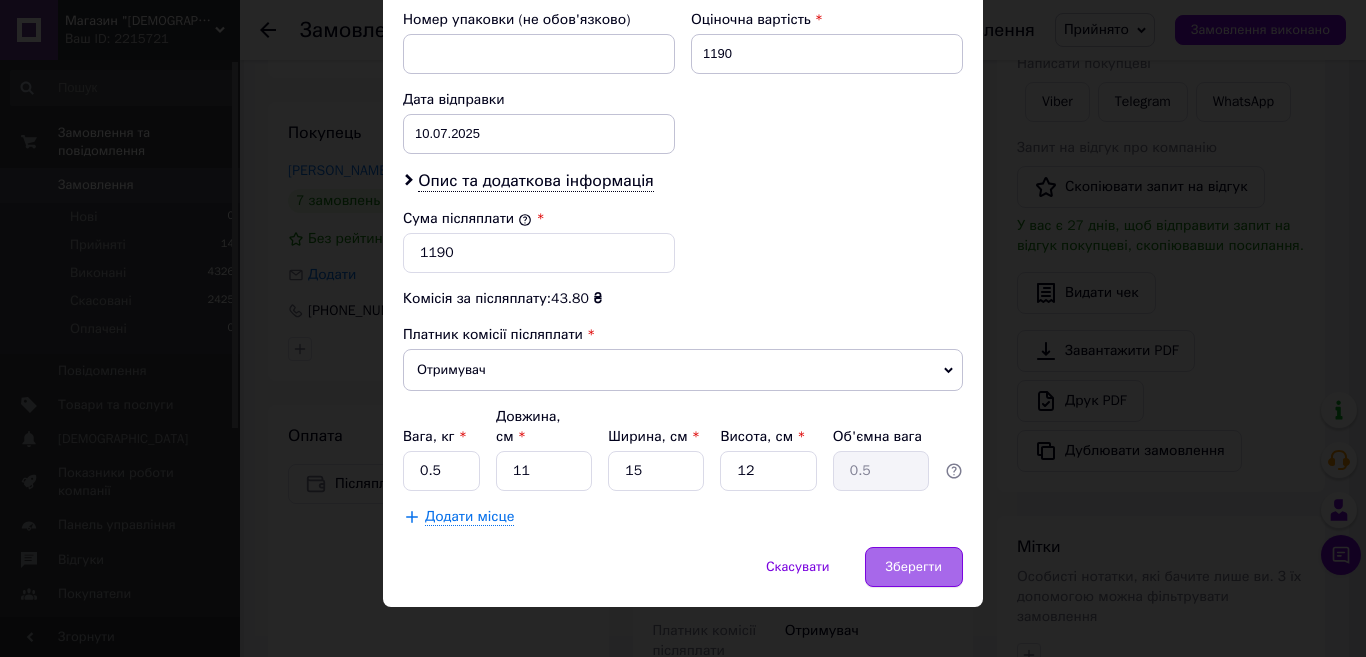 click on "Зберегти" at bounding box center [914, 567] 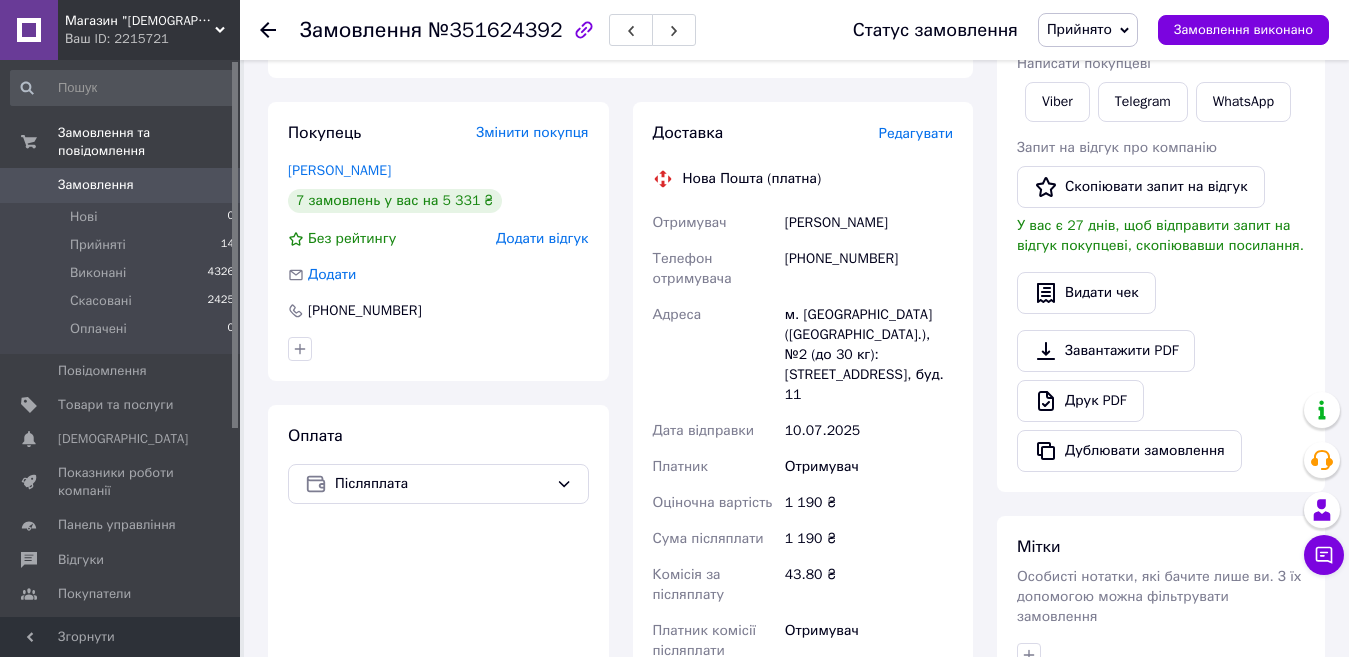 click on "Дії Написати покупцеві Viber Telegram WhatsApp Запит на відгук про компанію   Скопіювати запит на відгук У вас є 27 днів, щоб відправити запит на відгук покупцеві, скопіювавши посилання.   Видати чек   Завантажити PDF   Друк PDF   Дублювати замовлення" at bounding box center [1161, 243] 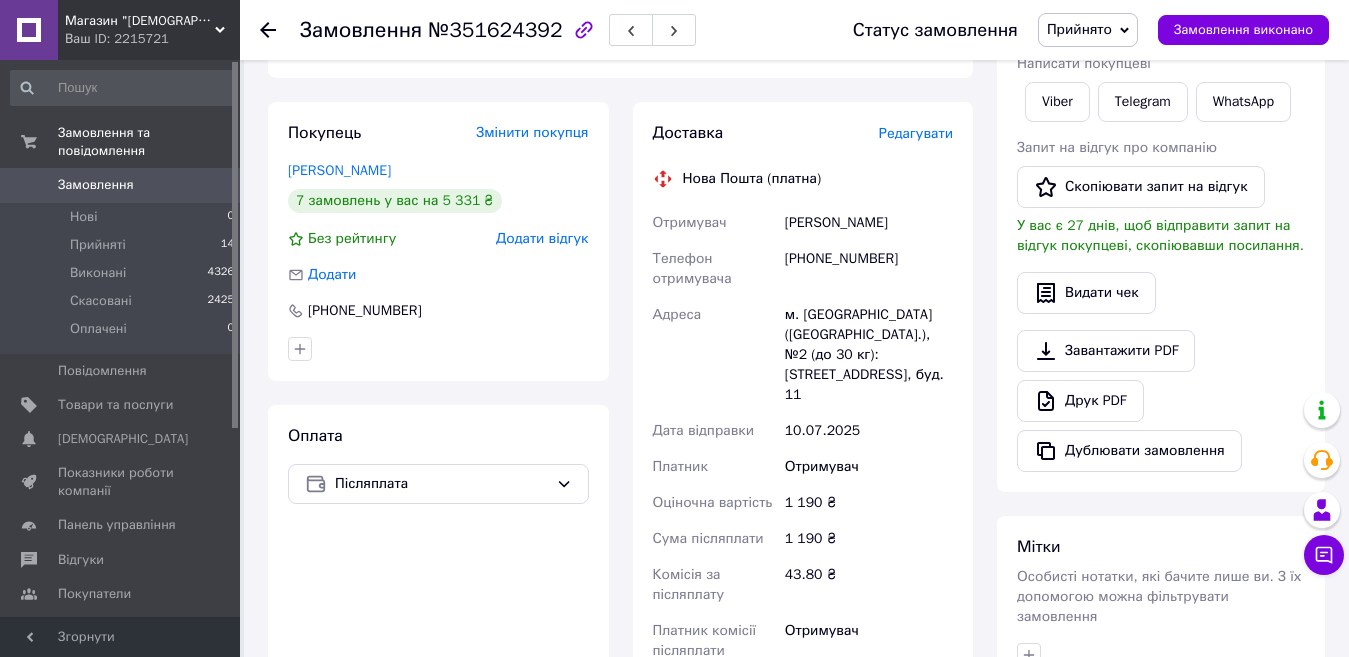 click 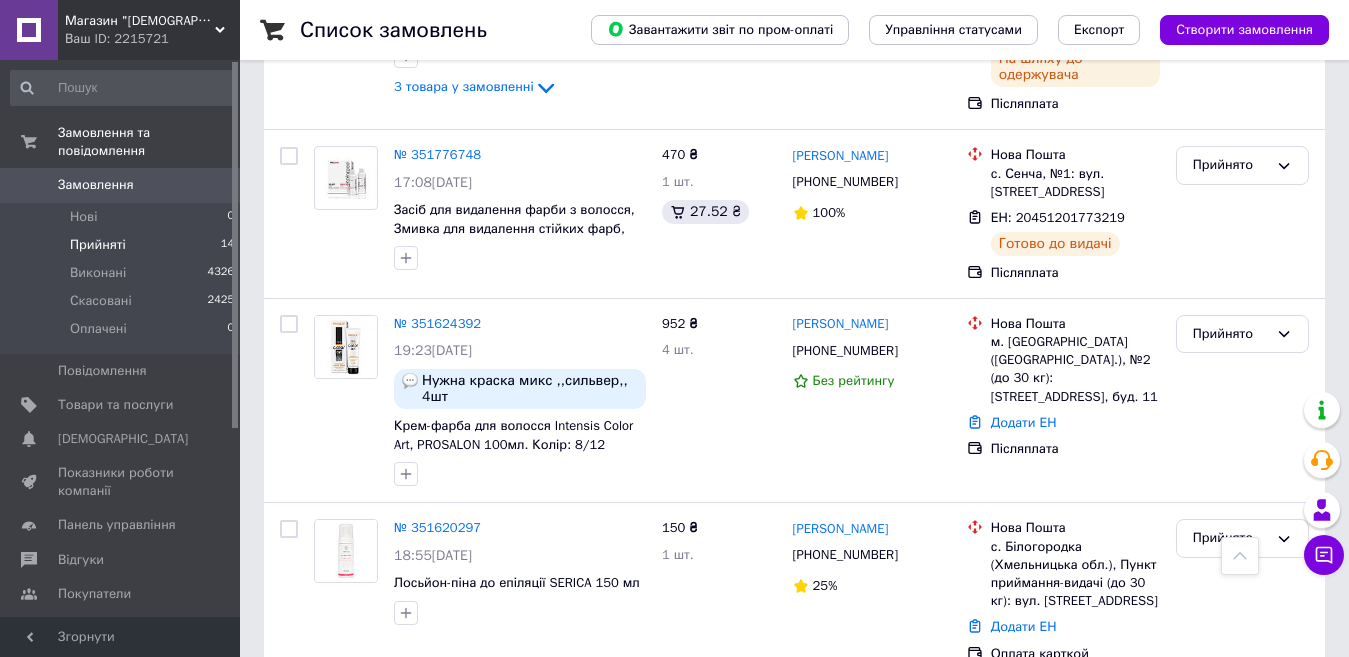 scroll, scrollTop: 2100, scrollLeft: 0, axis: vertical 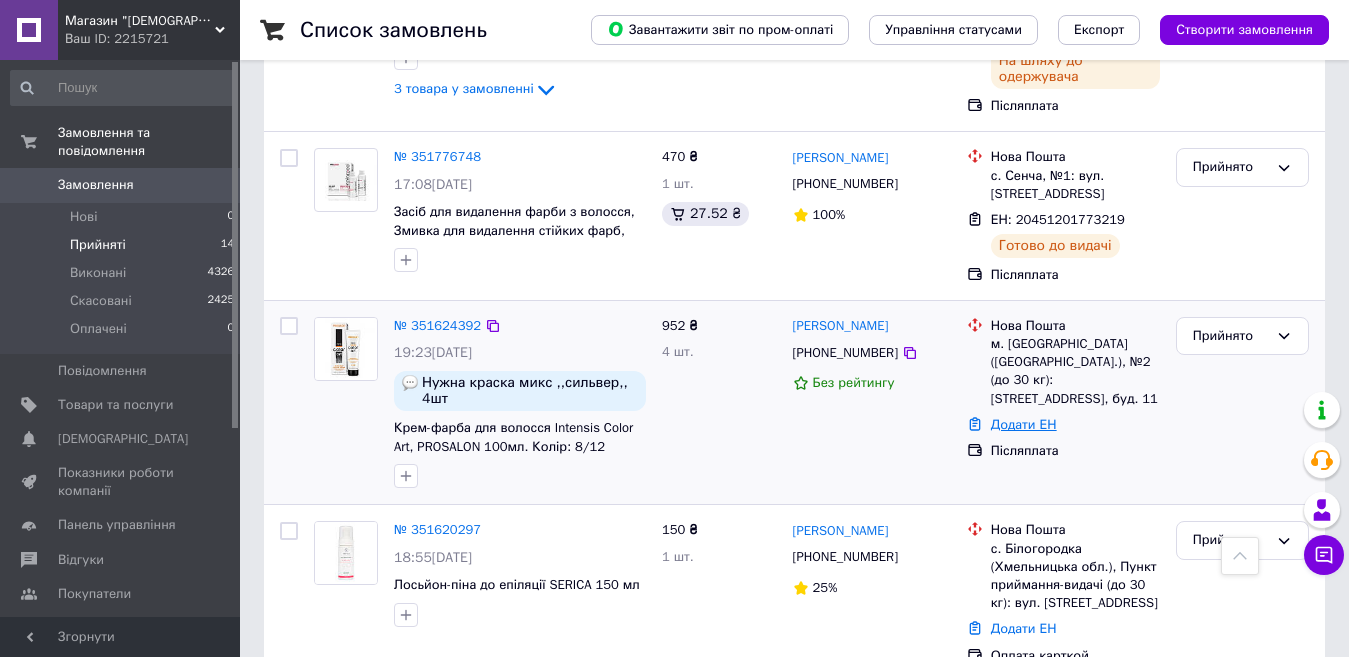 click on "Додати ЕН" at bounding box center (1024, 424) 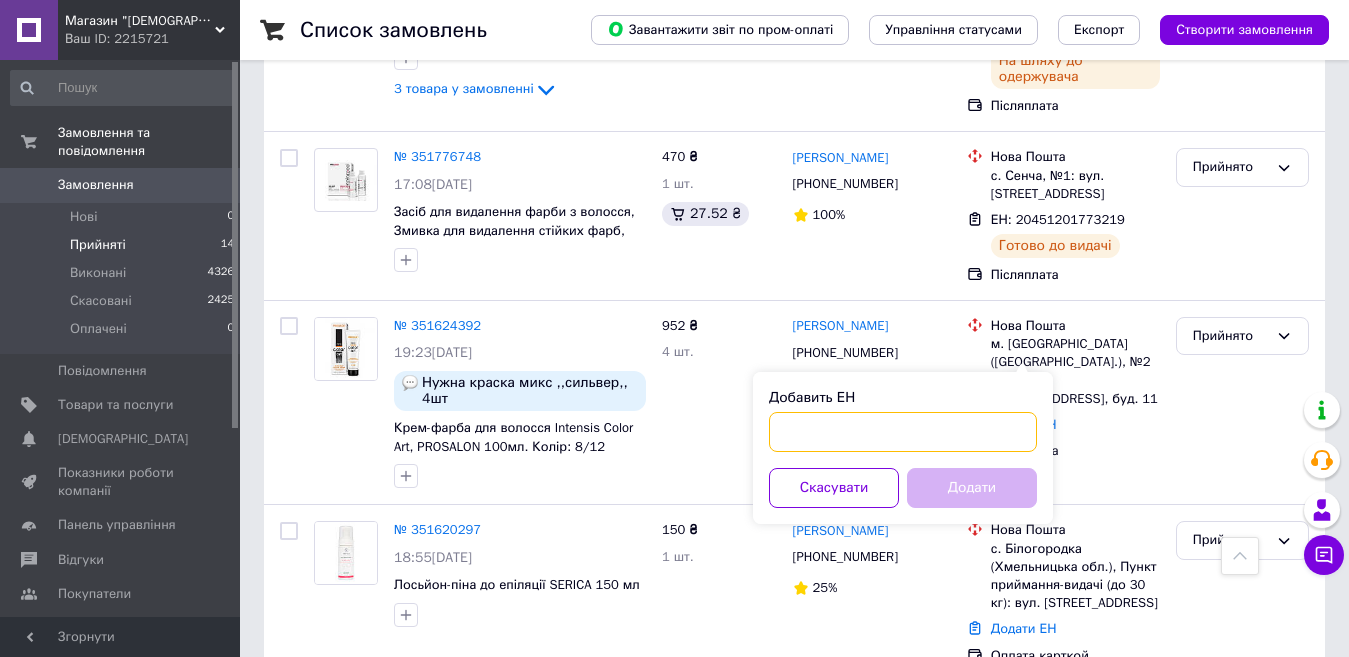 click on "Добавить ЕН" at bounding box center (903, 432) 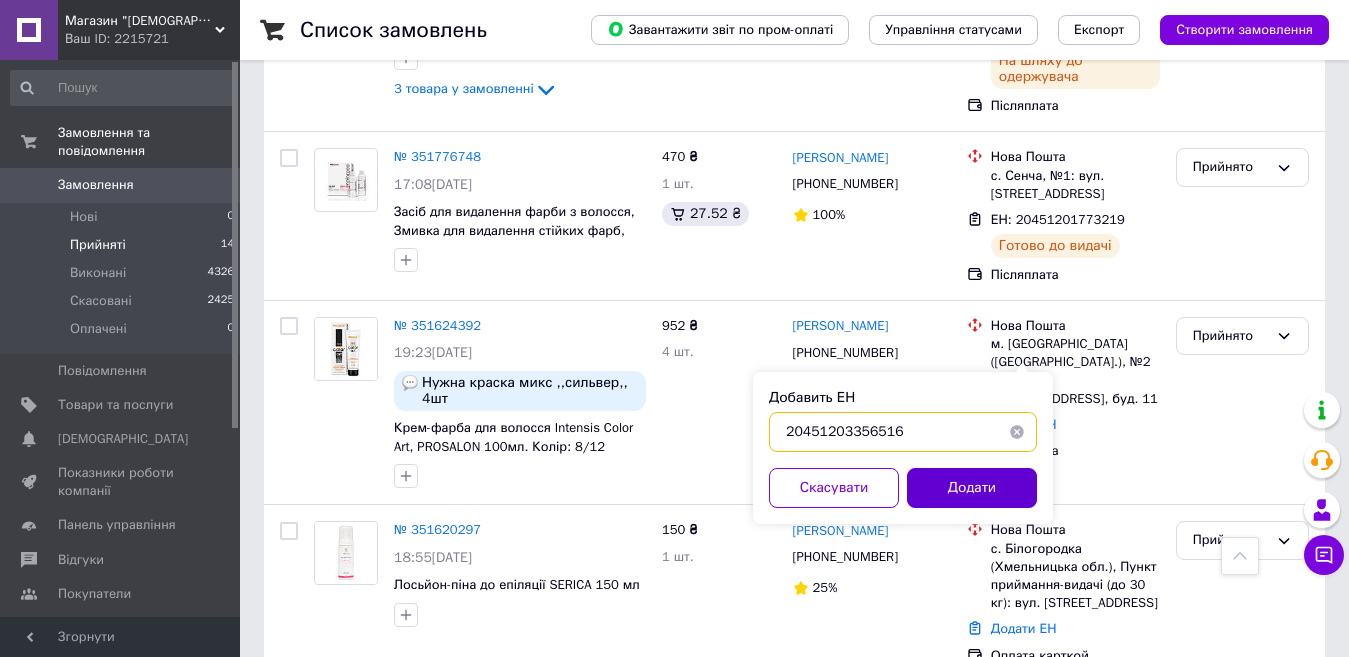 type on "20451203356516" 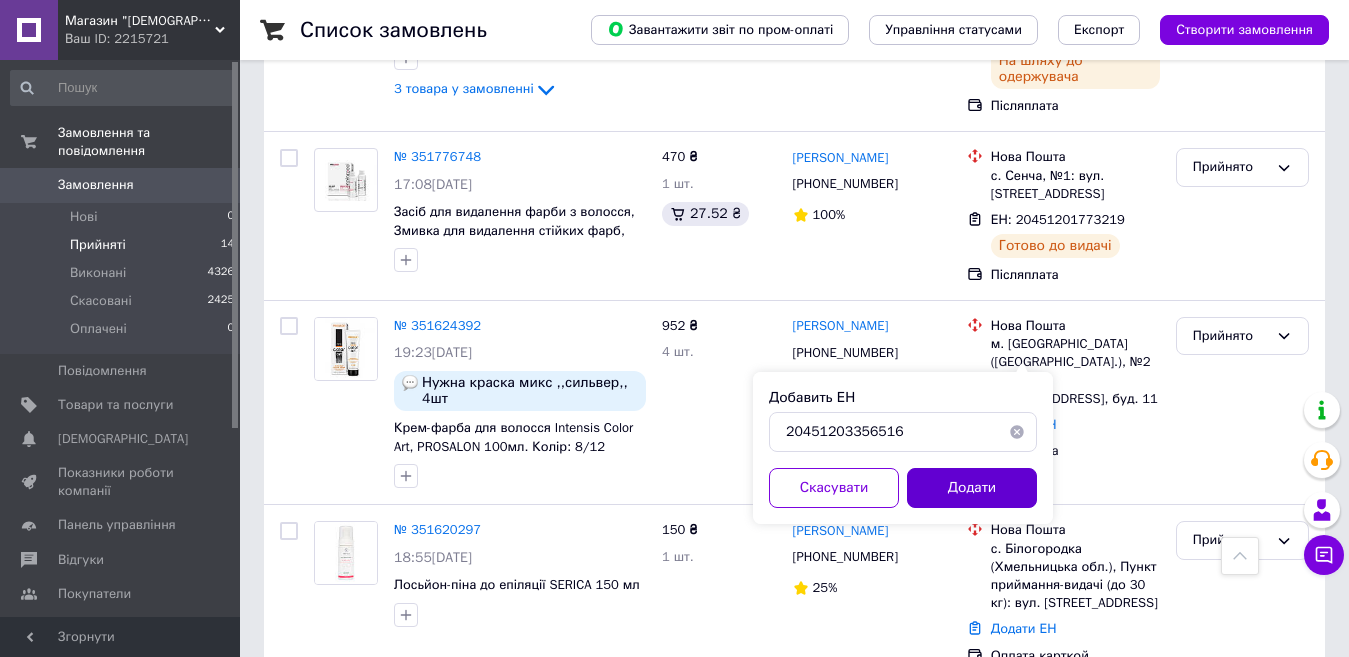 click on "Додати" at bounding box center (972, 488) 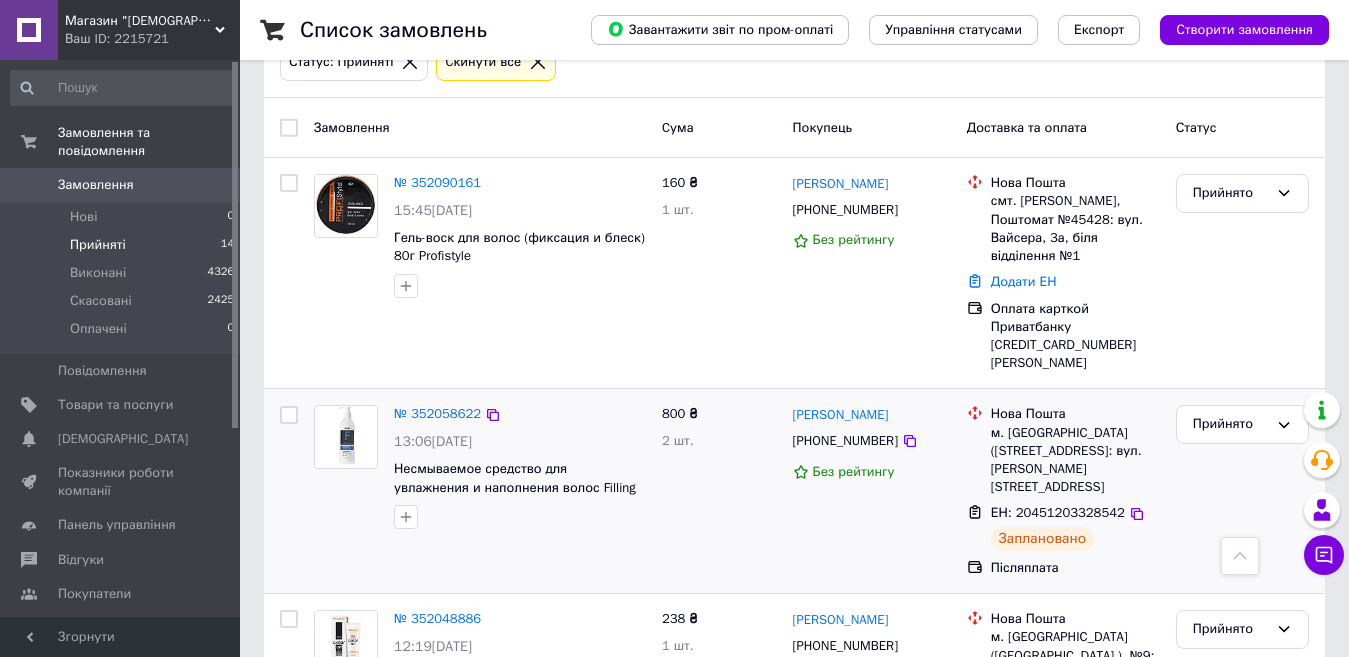 scroll, scrollTop: 0, scrollLeft: 0, axis: both 